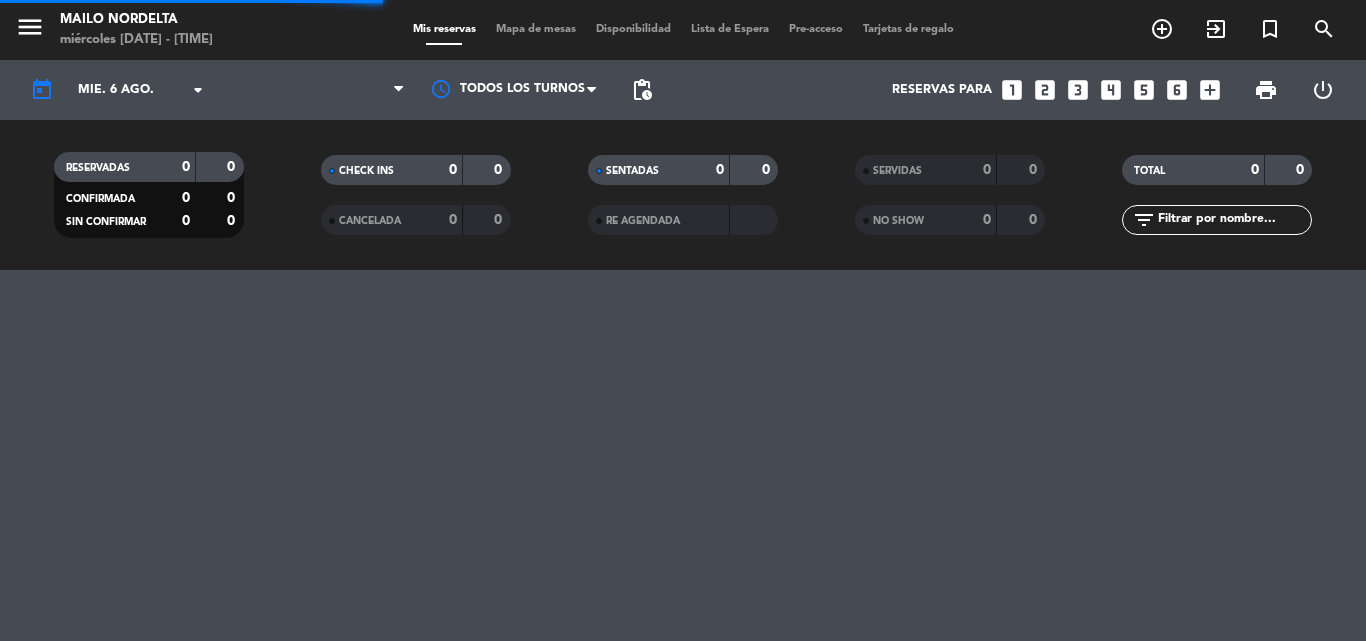 scroll, scrollTop: 0, scrollLeft: 0, axis: both 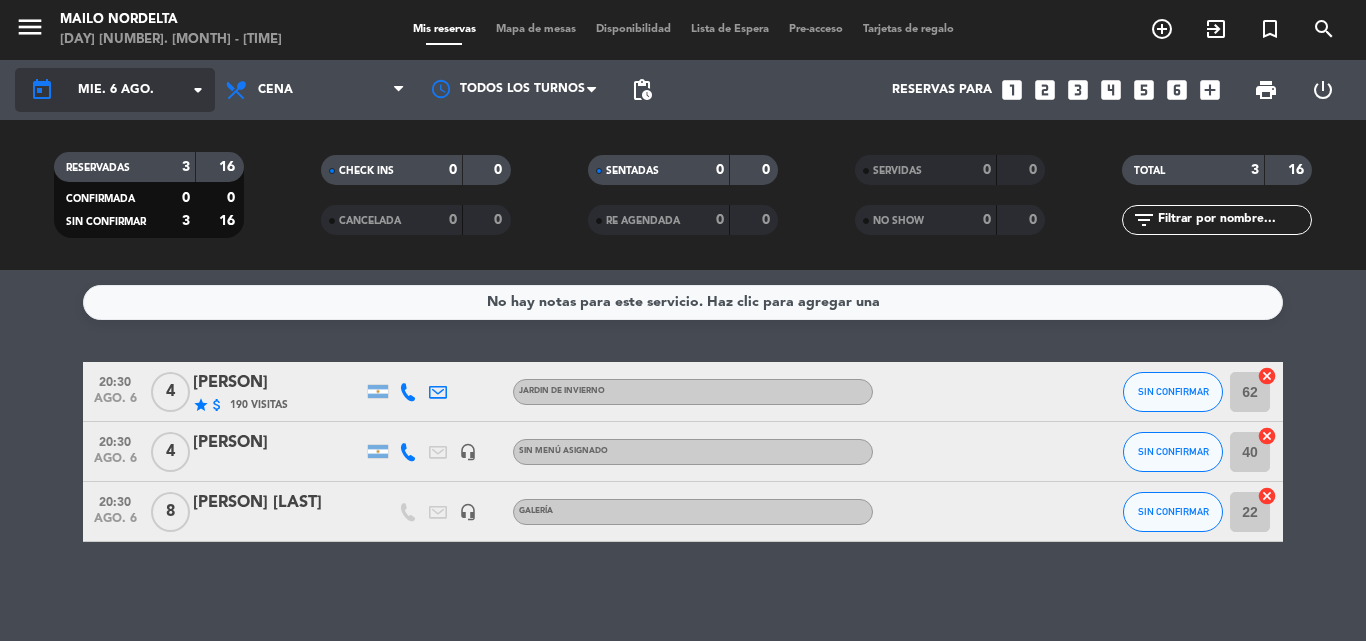 click on "mié. 6 ago." 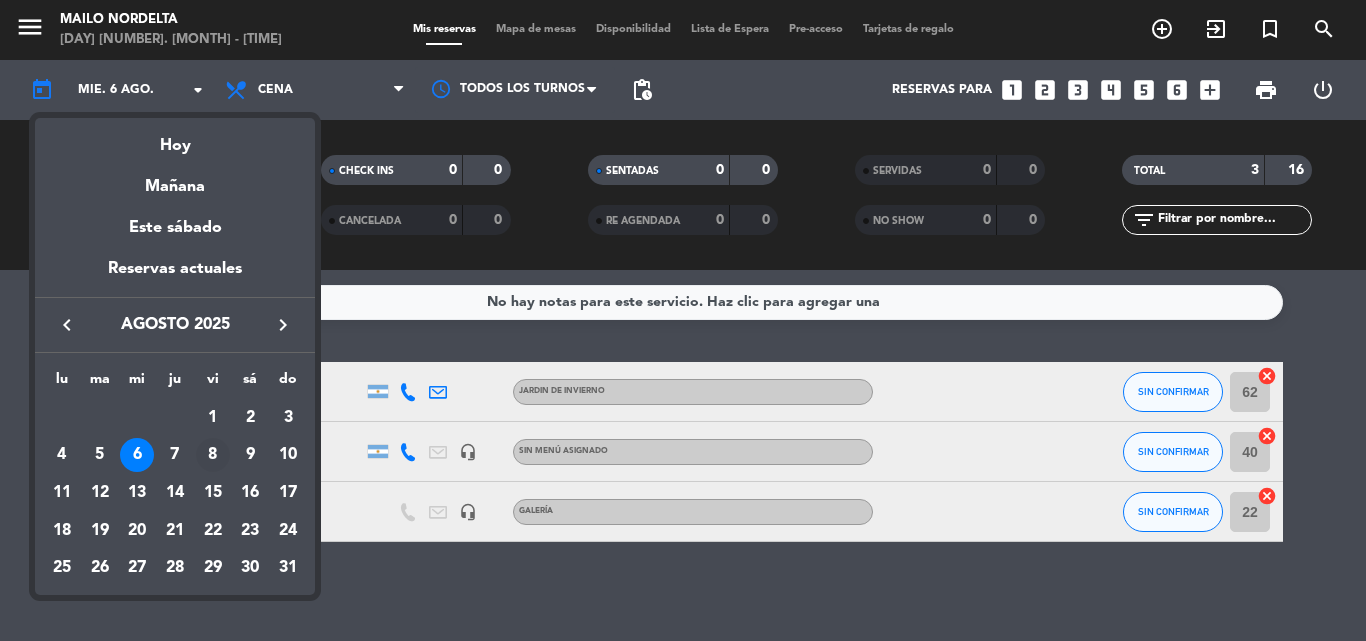 click on "8" at bounding box center [213, 455] 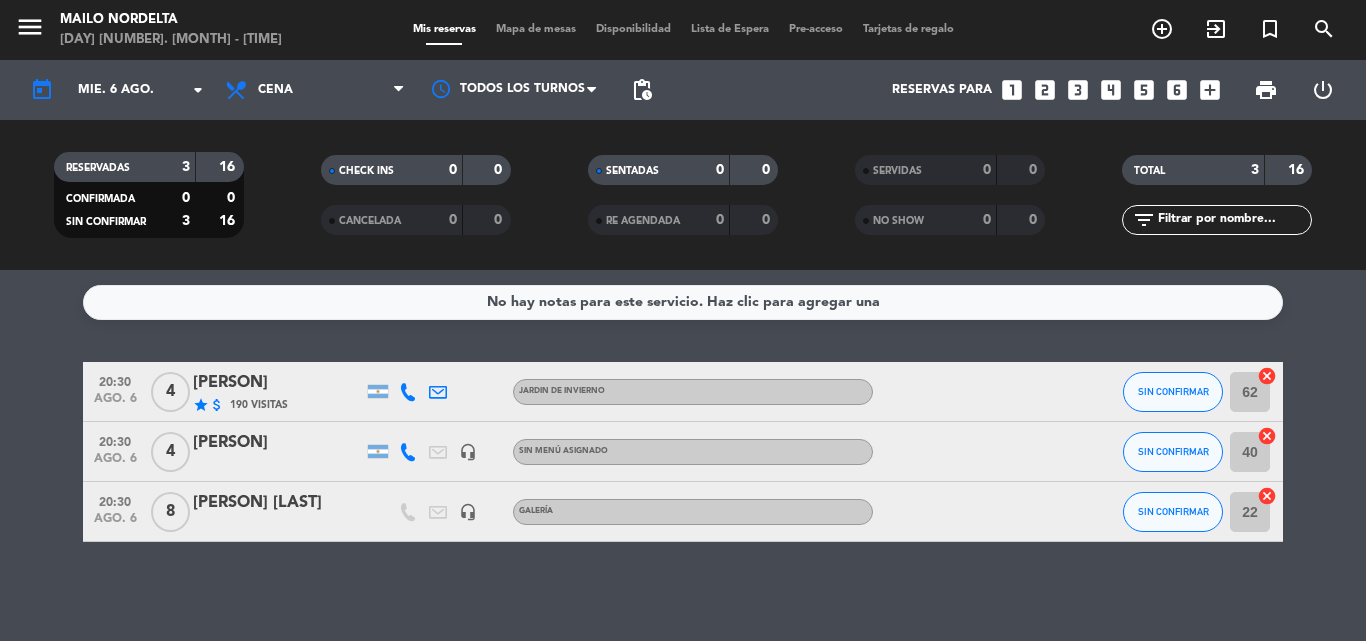 type on "vie. 8 ago." 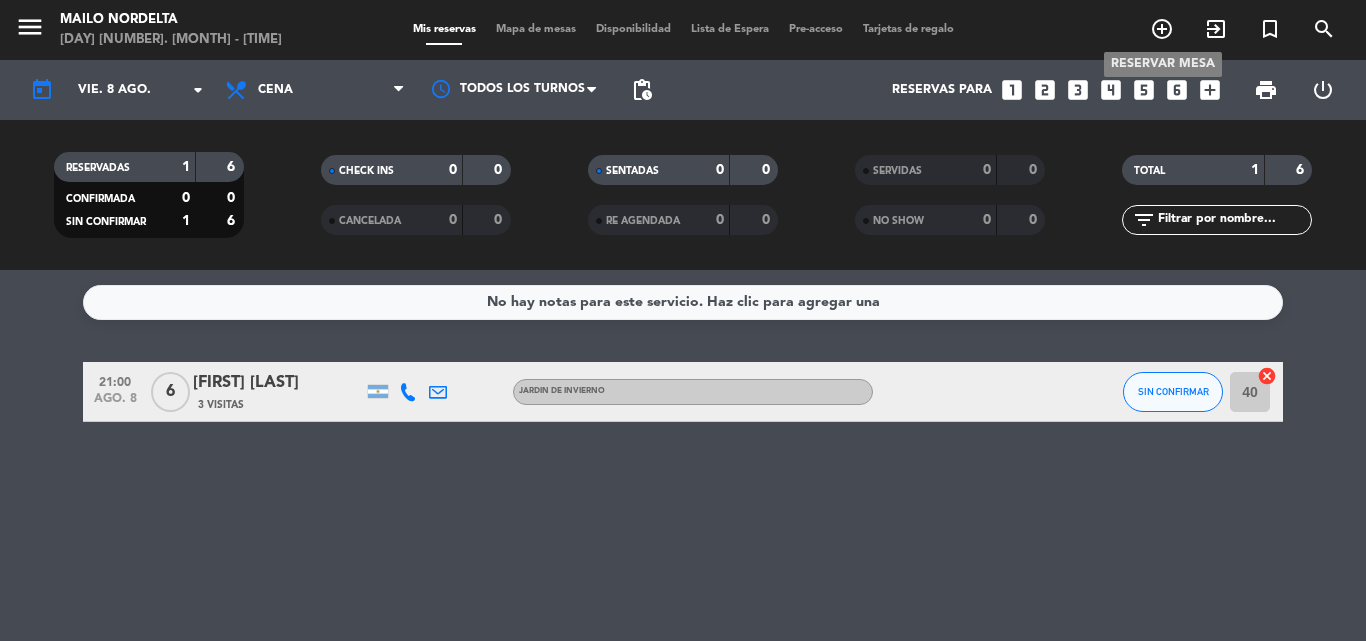 click on "add_circle_outline" at bounding box center (1162, 29) 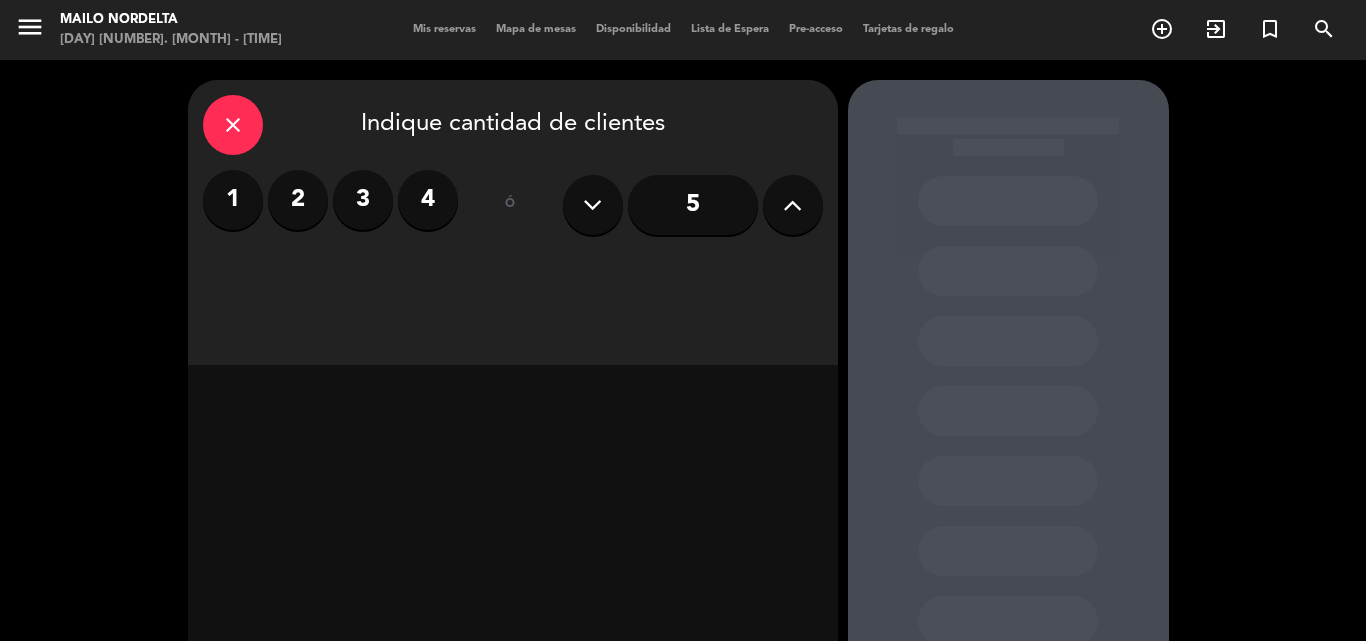 click on "4" at bounding box center [428, 200] 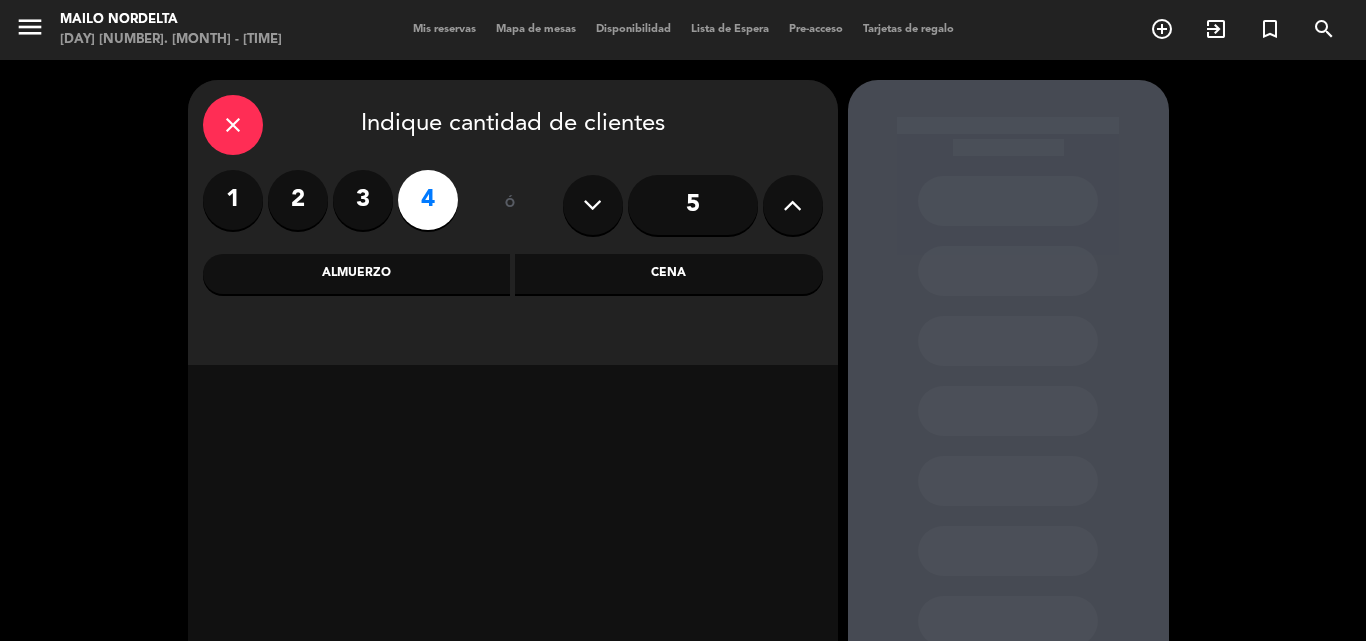 click on "Cena" at bounding box center (669, 274) 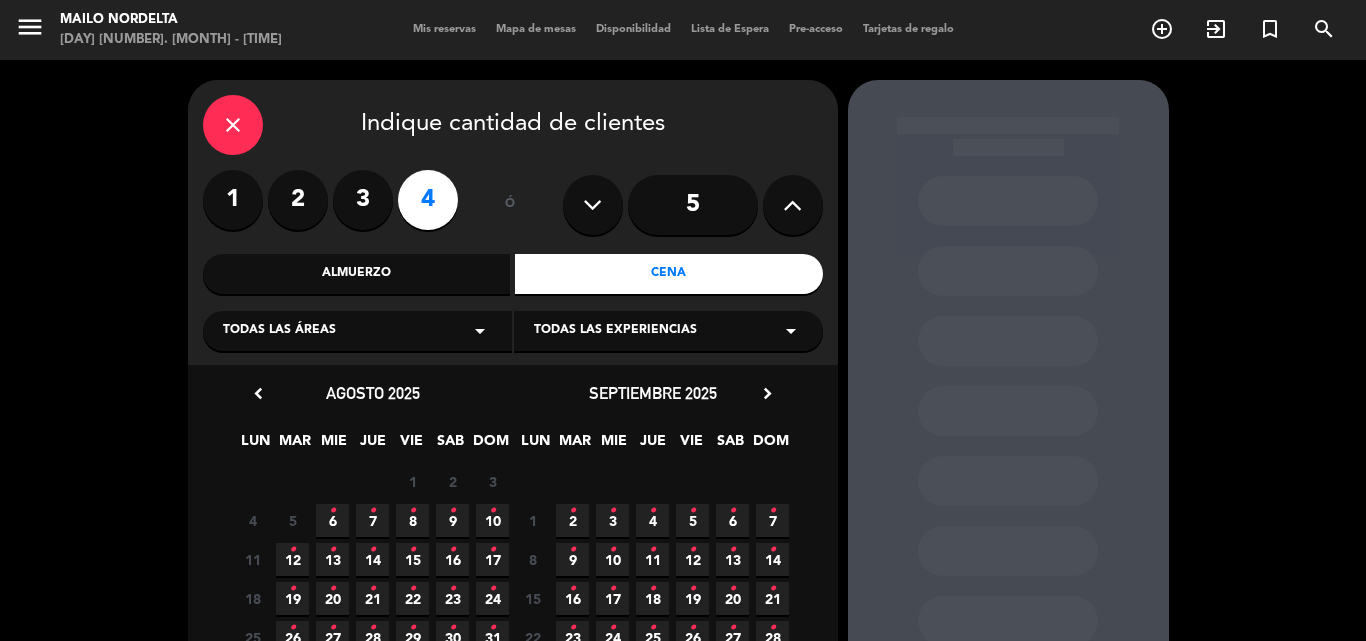 click on "5" at bounding box center [693, 205] 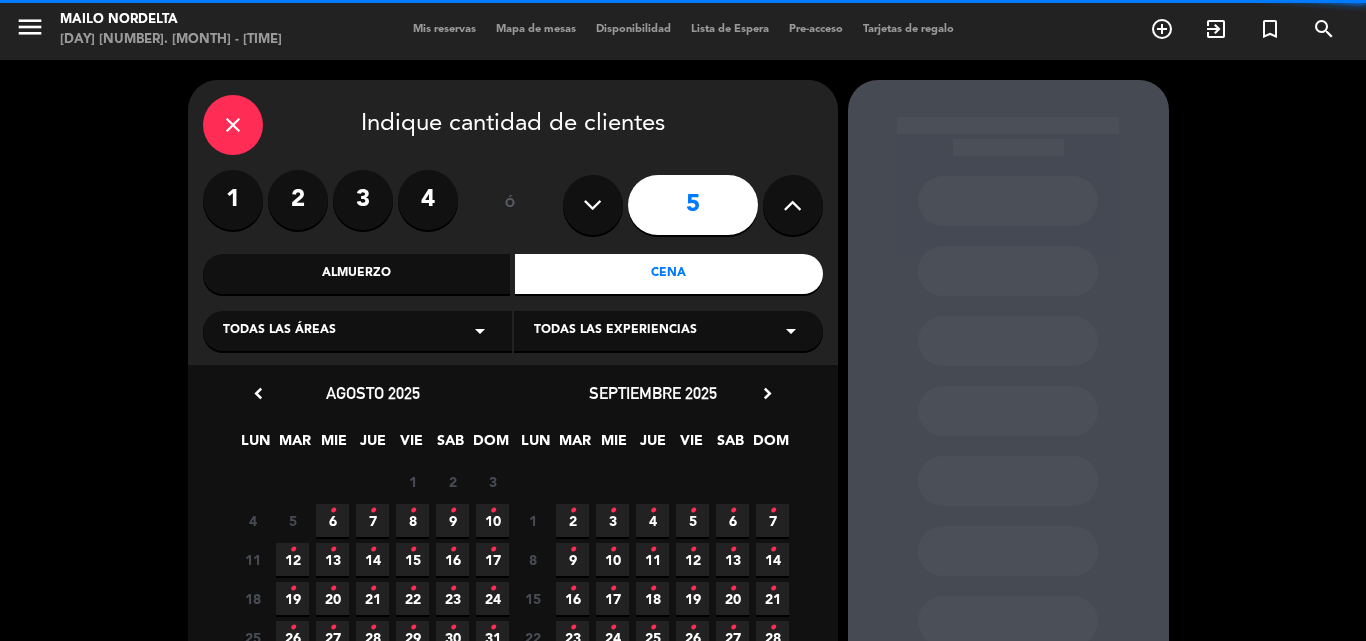 click on "[NUMBER] [NUMBER] [NUMBER] [NUMBER] ó [NUMBER]" at bounding box center [513, 205] 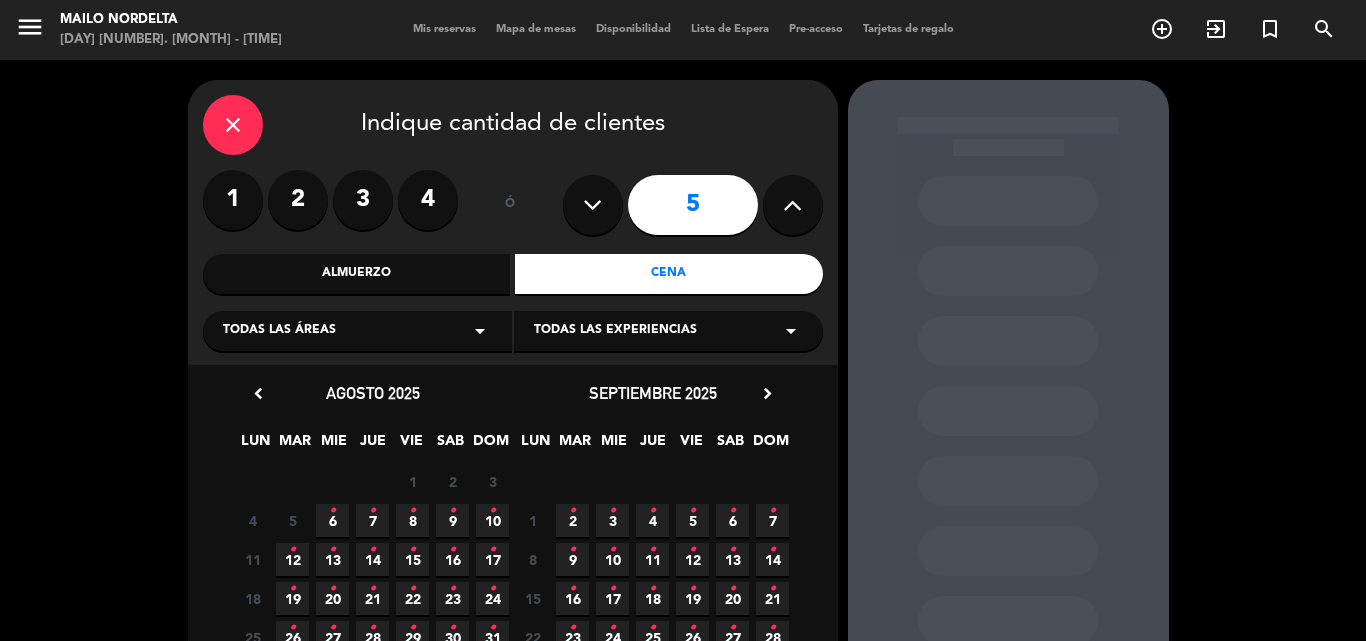 click on "4" at bounding box center [428, 200] 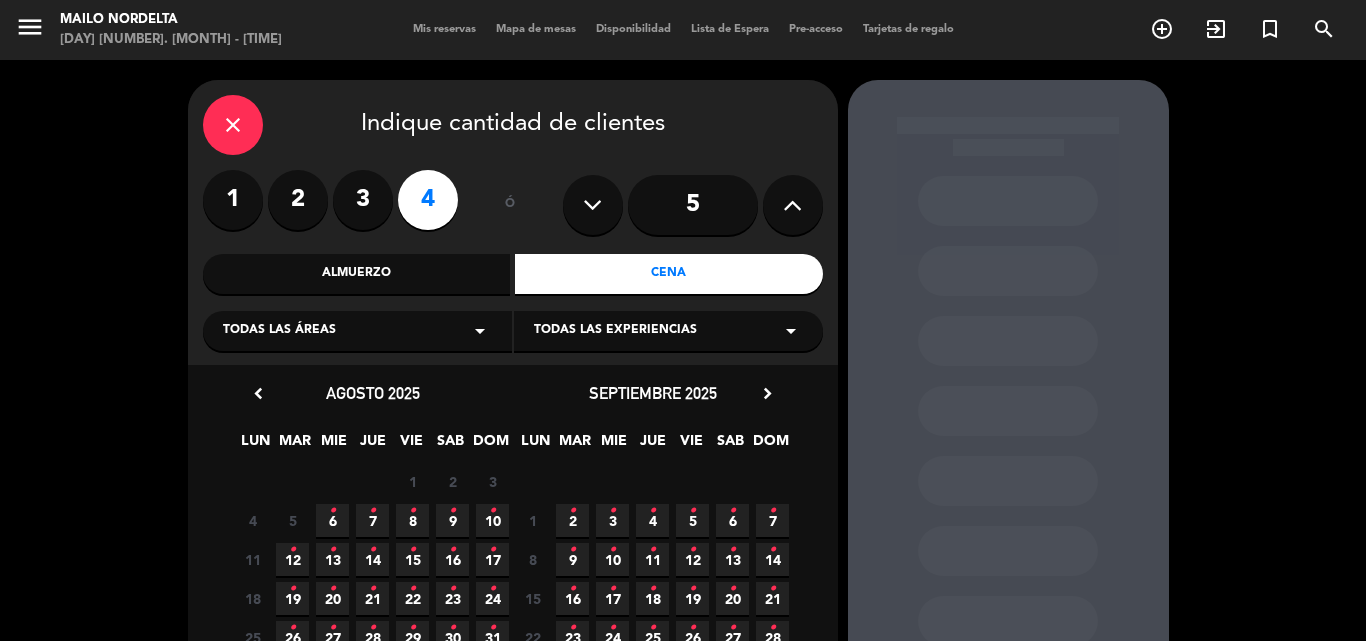 scroll, scrollTop: 175, scrollLeft: 0, axis: vertical 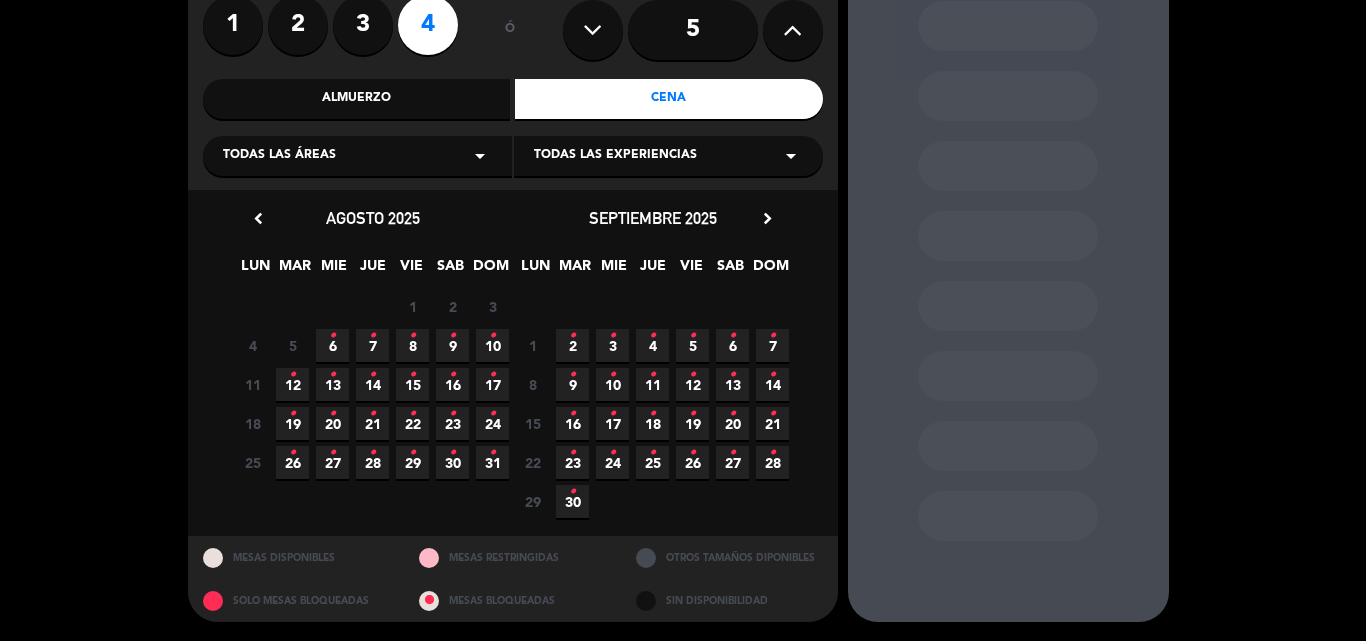 click on "8  •" at bounding box center [412, 345] 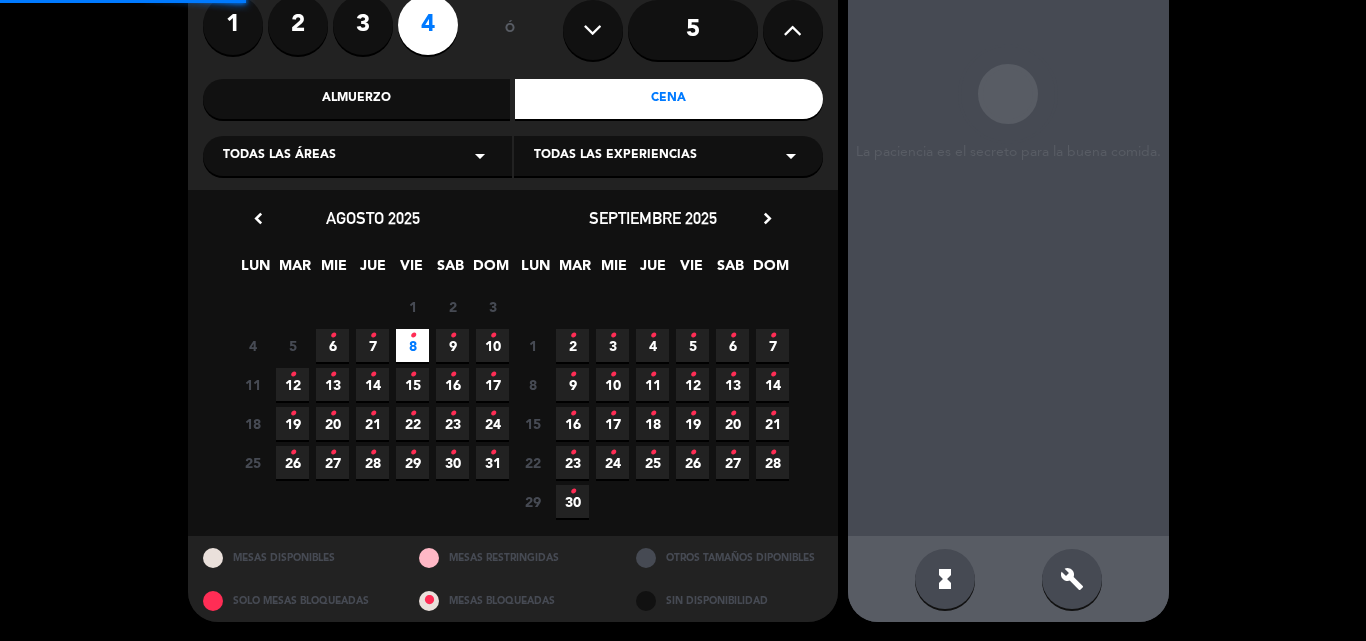 scroll, scrollTop: 80, scrollLeft: 0, axis: vertical 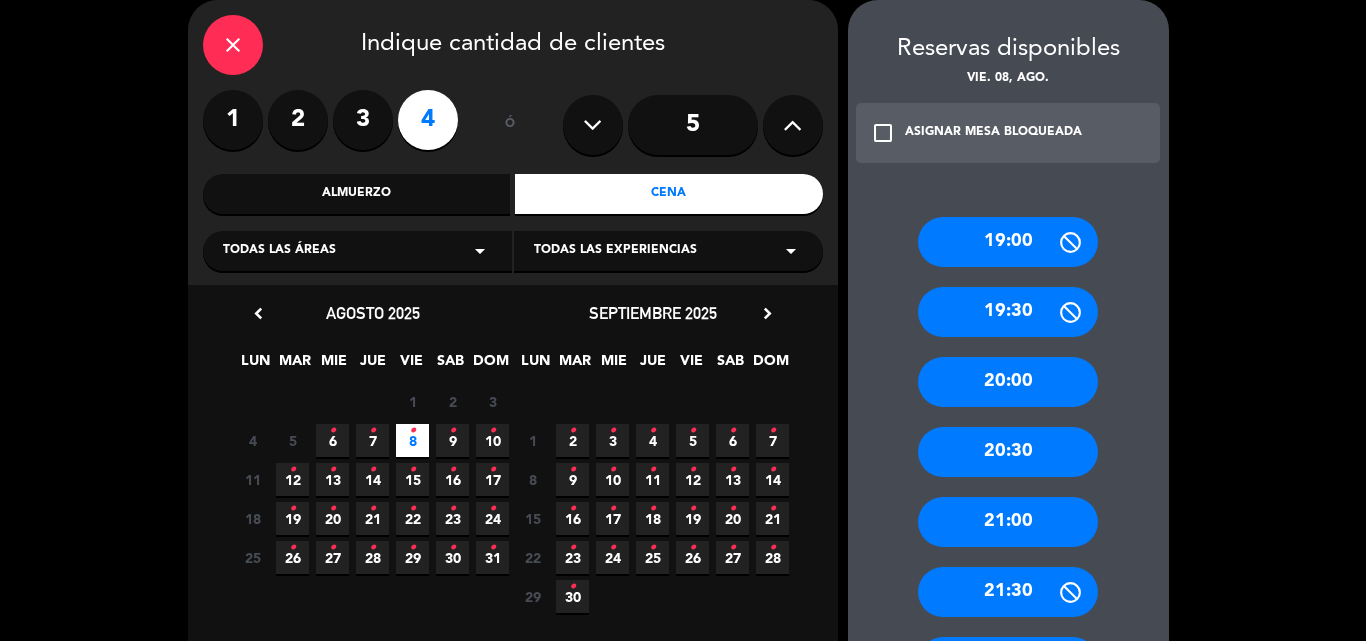 click on "21:00" at bounding box center (1008, 522) 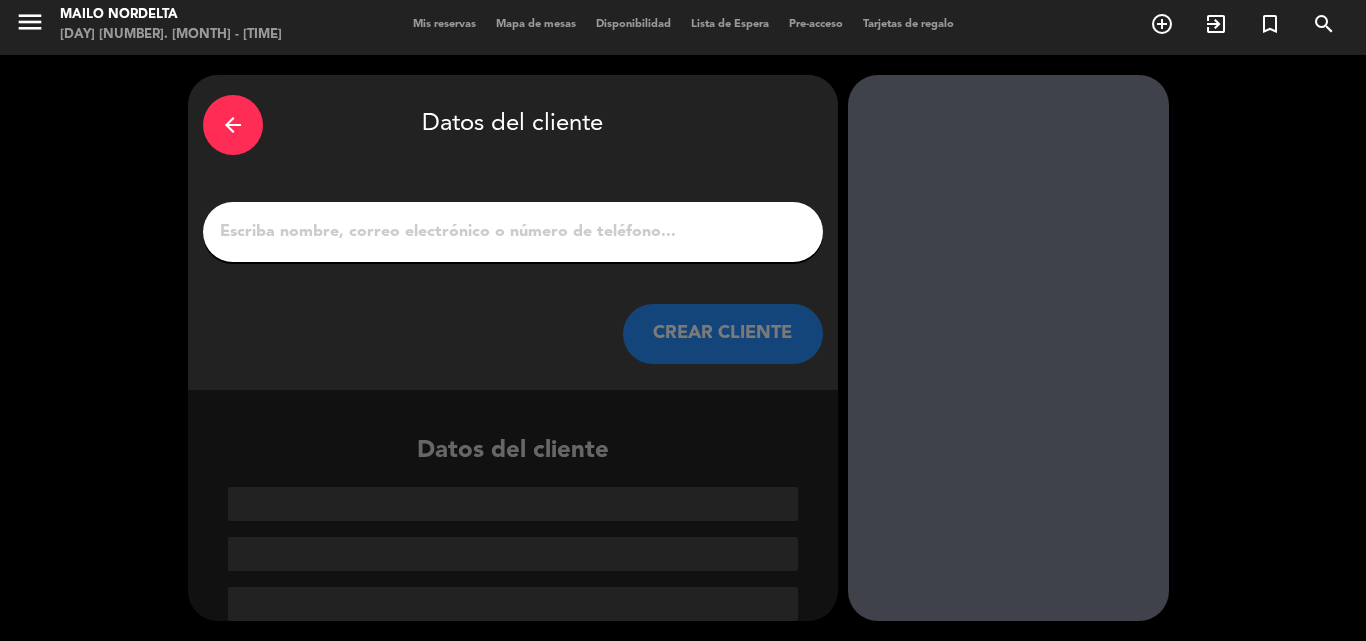 click on "1" at bounding box center [513, 232] 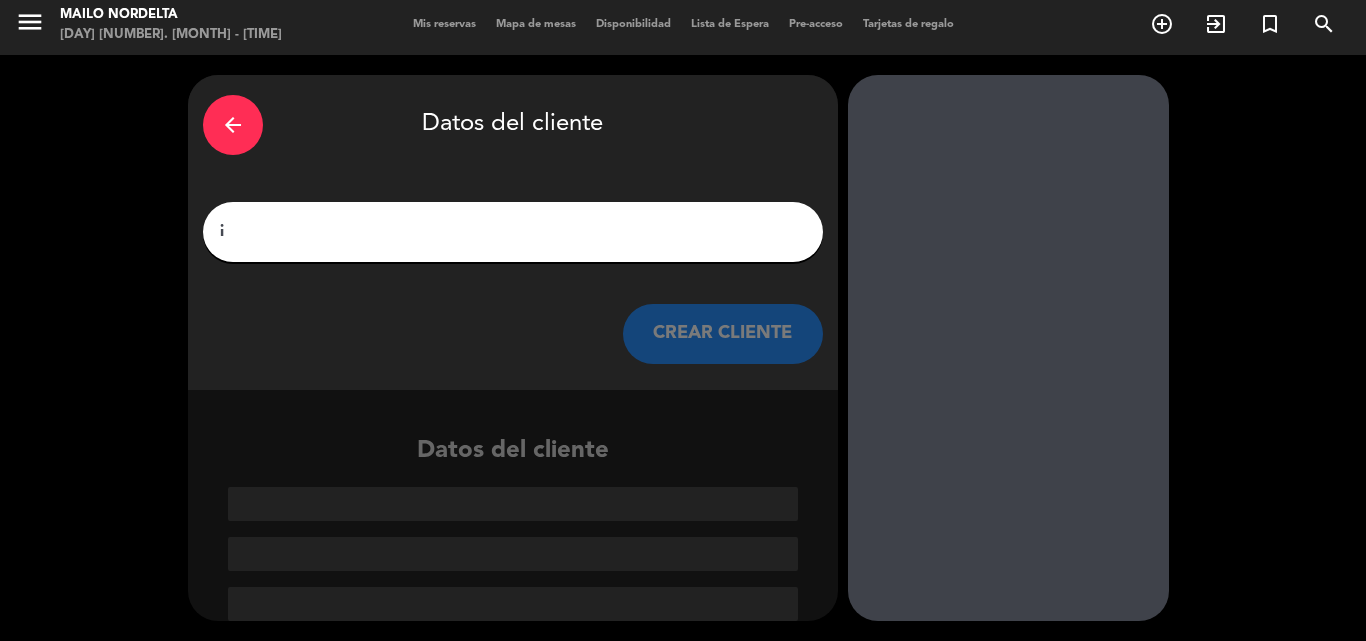 scroll, scrollTop: 0, scrollLeft: 0, axis: both 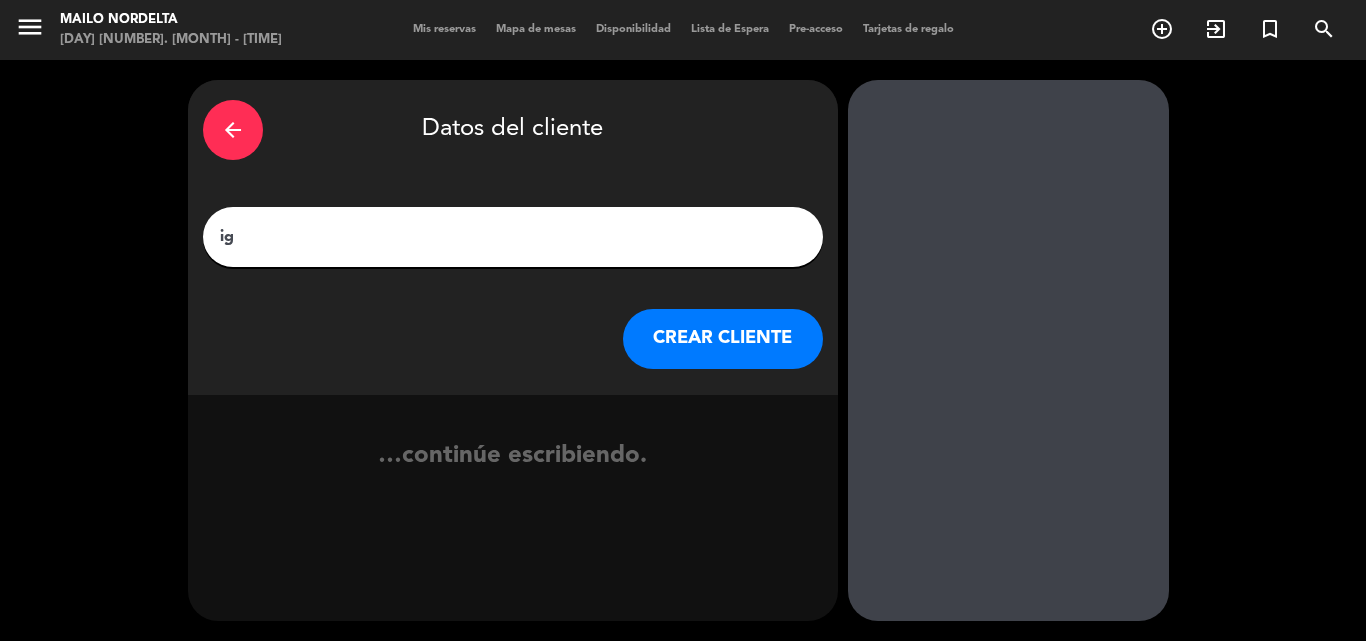 type on "i" 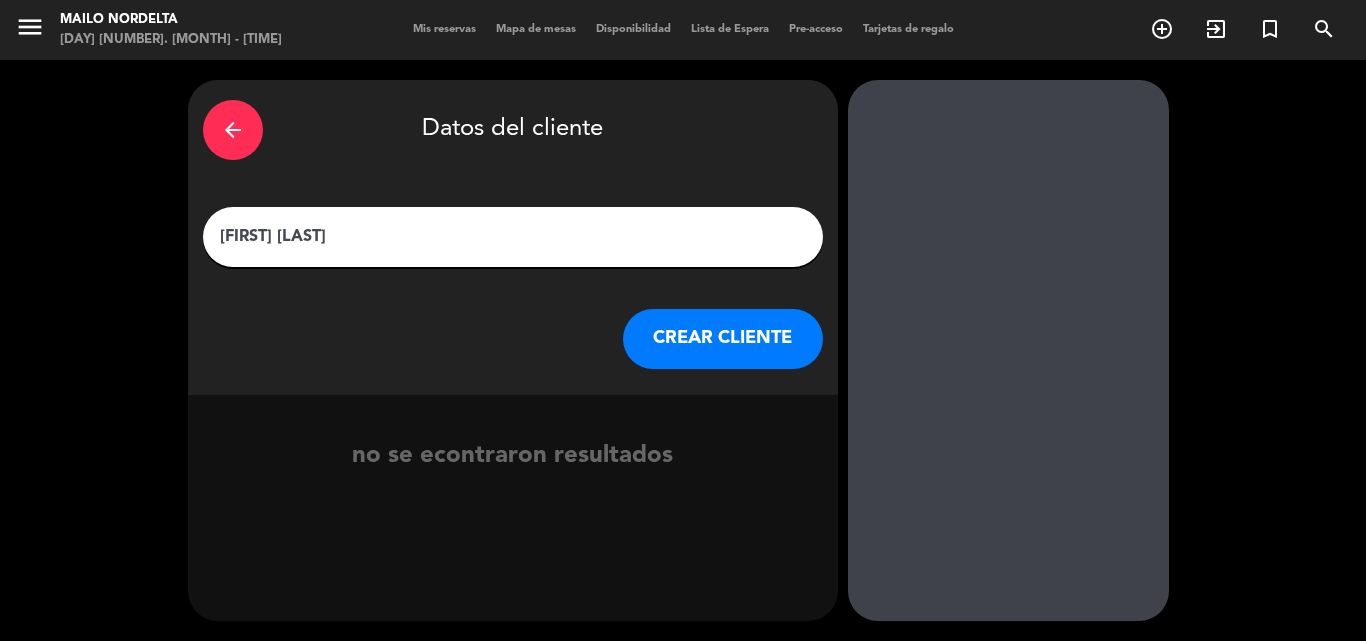click on "[FIRST] [LAST]" at bounding box center [513, 237] 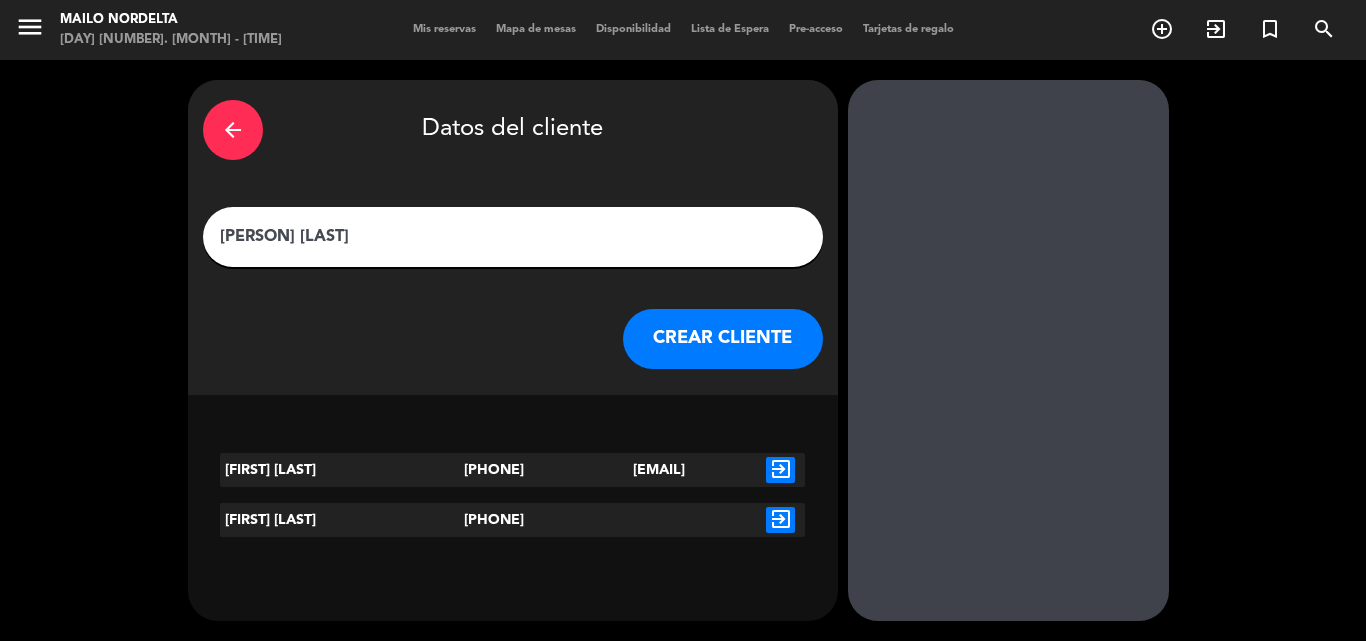 drag, startPoint x: 387, startPoint y: 233, endPoint x: 89, endPoint y: 214, distance: 298.6051 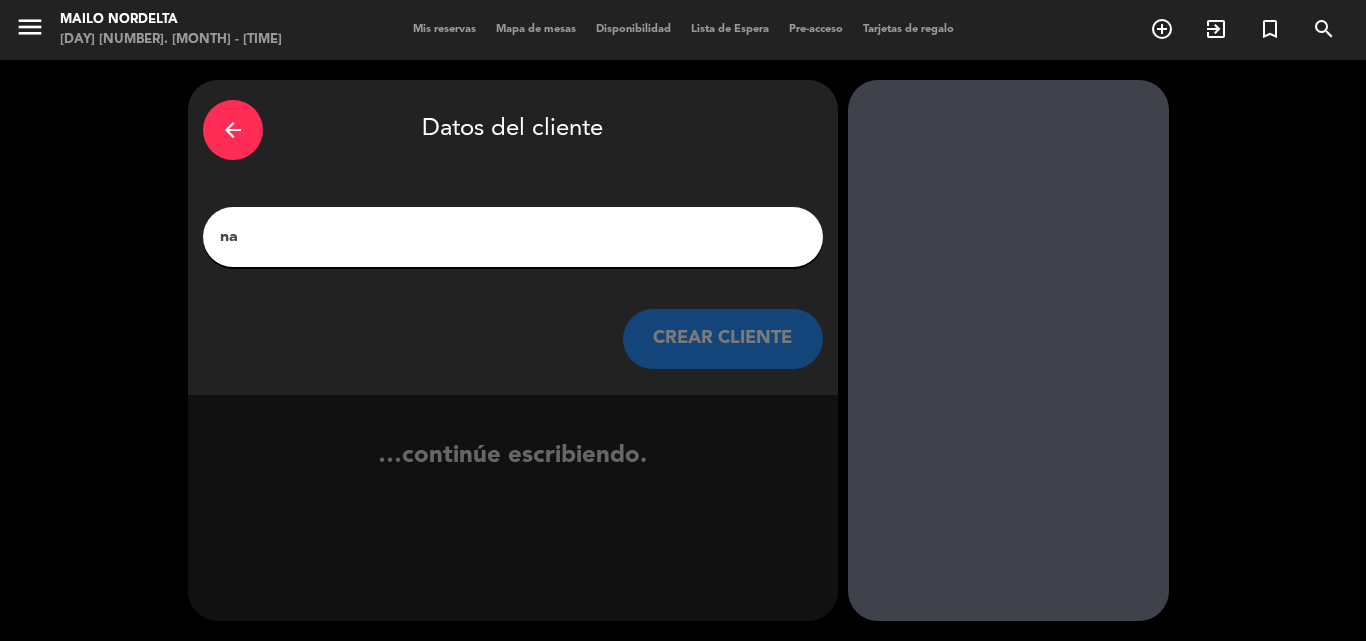 type on "n" 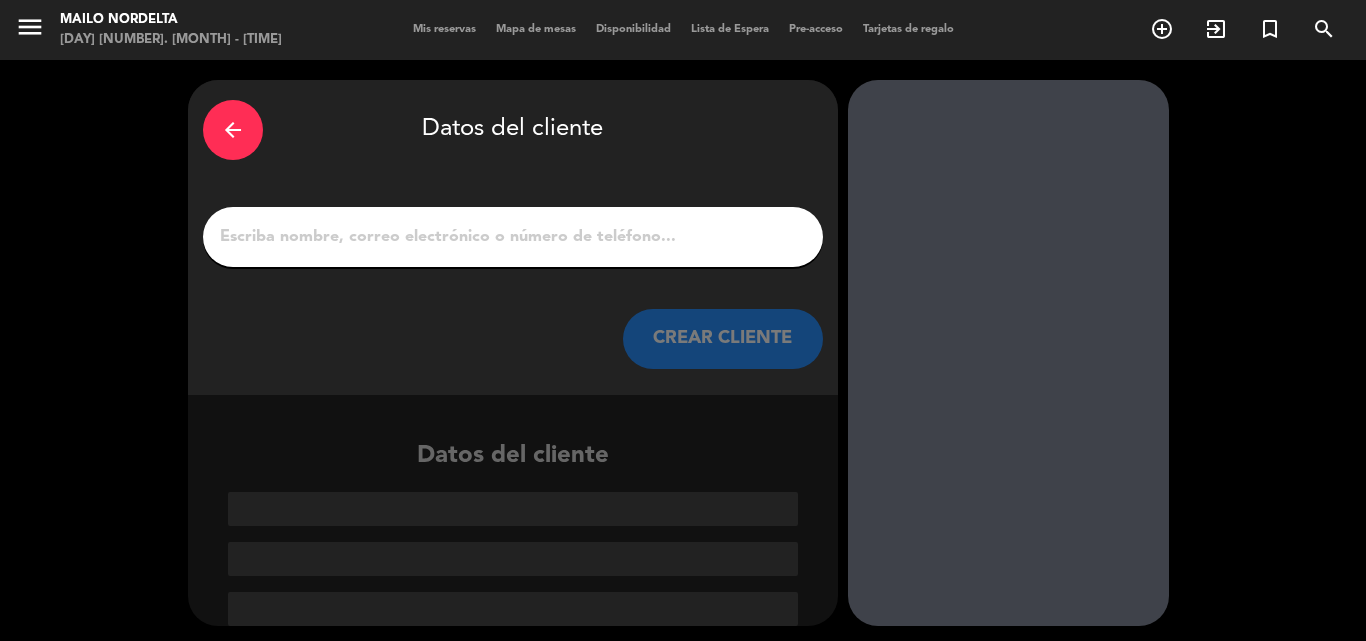 type on "J" 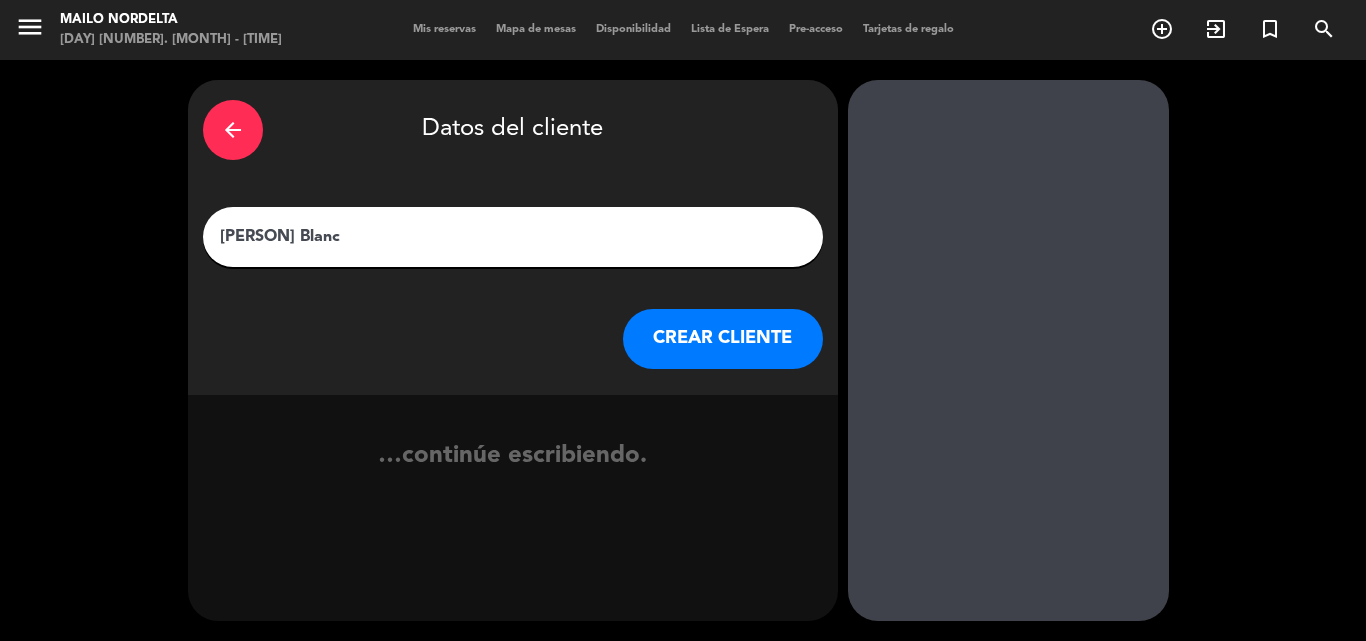type on "[FIRST] [LAST]" 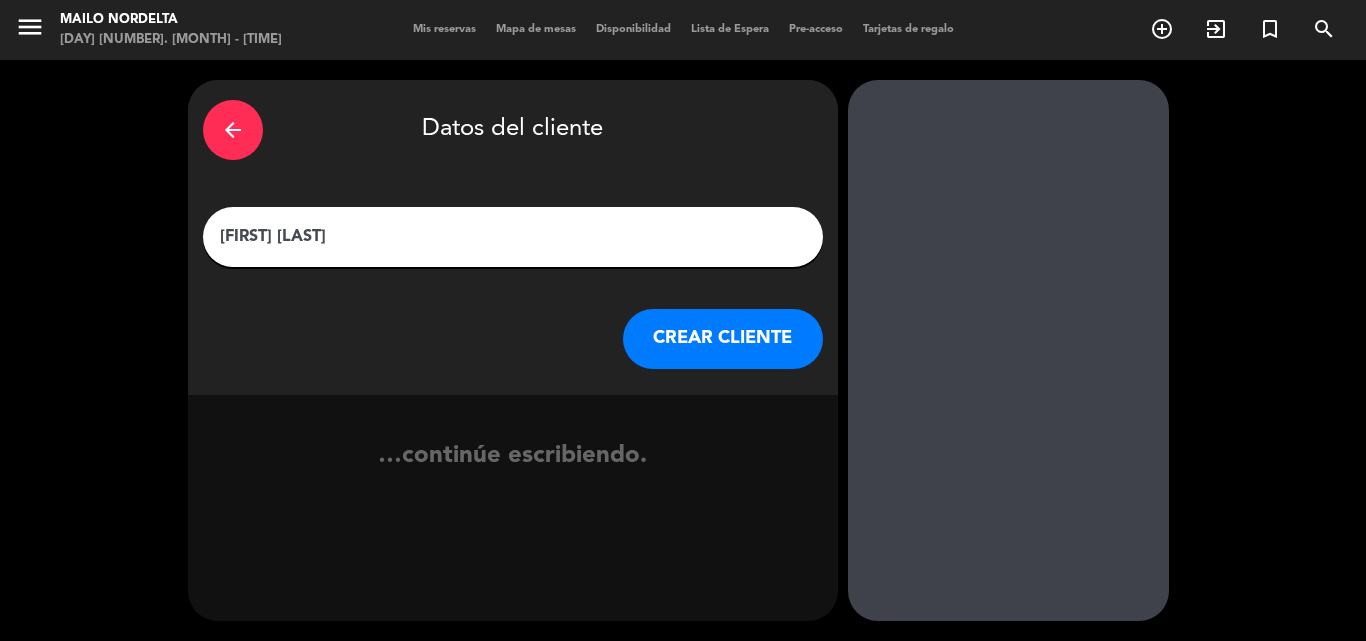 click on "CREAR CLIENTE" at bounding box center (723, 339) 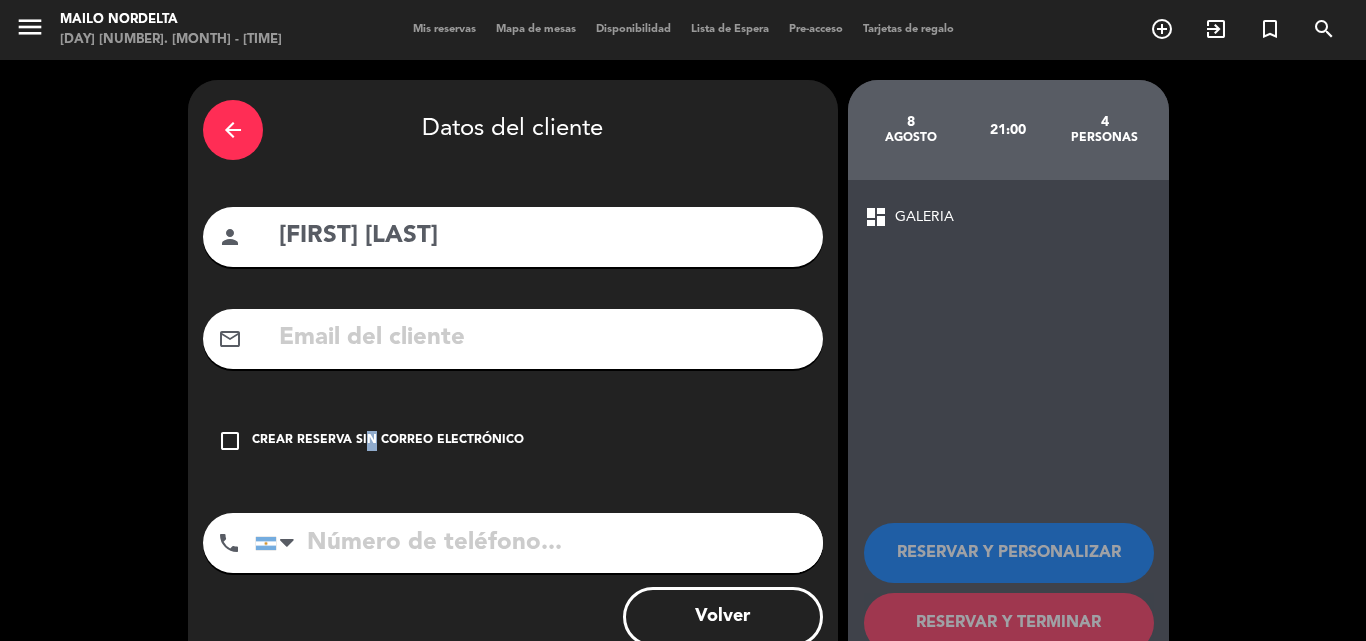 click on "Crear reserva sin correo electrónico" at bounding box center [388, 441] 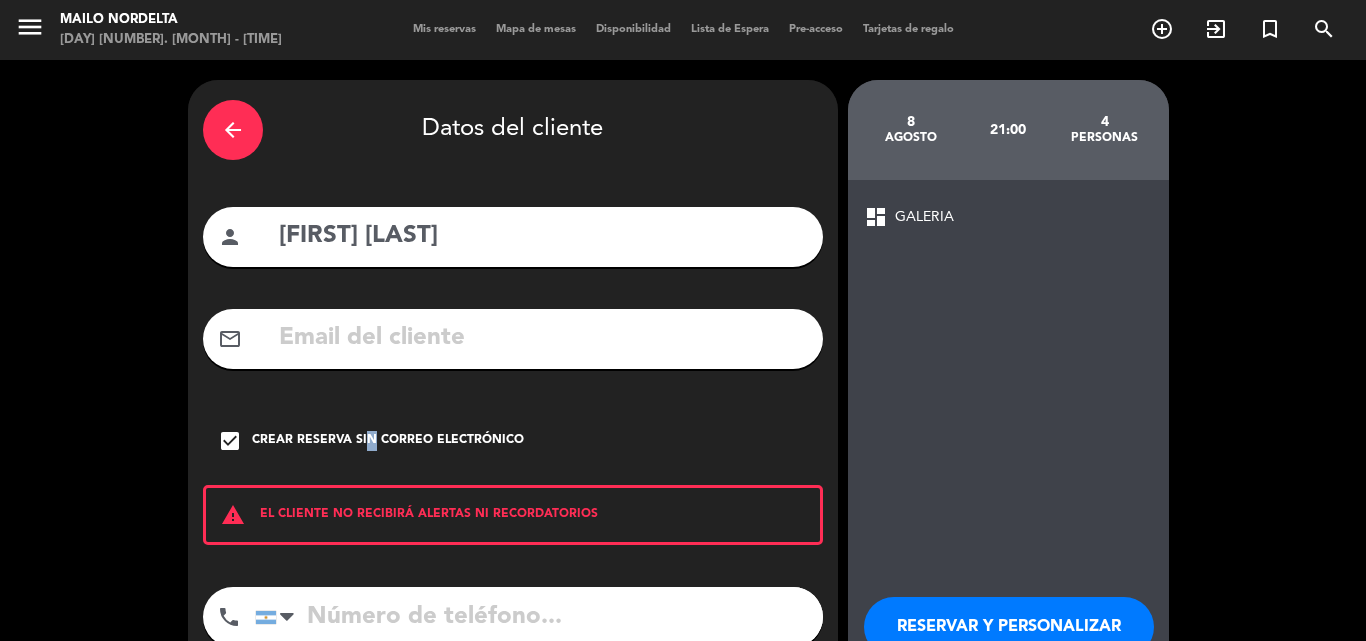 scroll, scrollTop: 130, scrollLeft: 0, axis: vertical 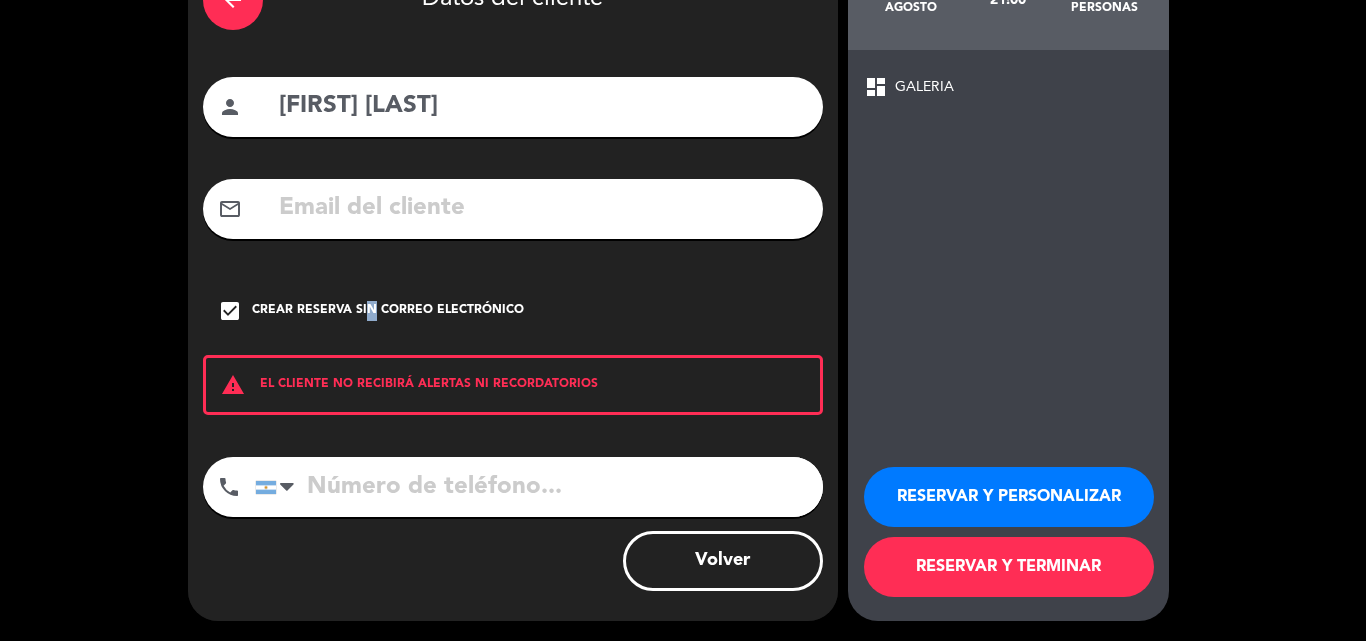 click on "RESERVAR Y TERMINAR" at bounding box center [1009, 567] 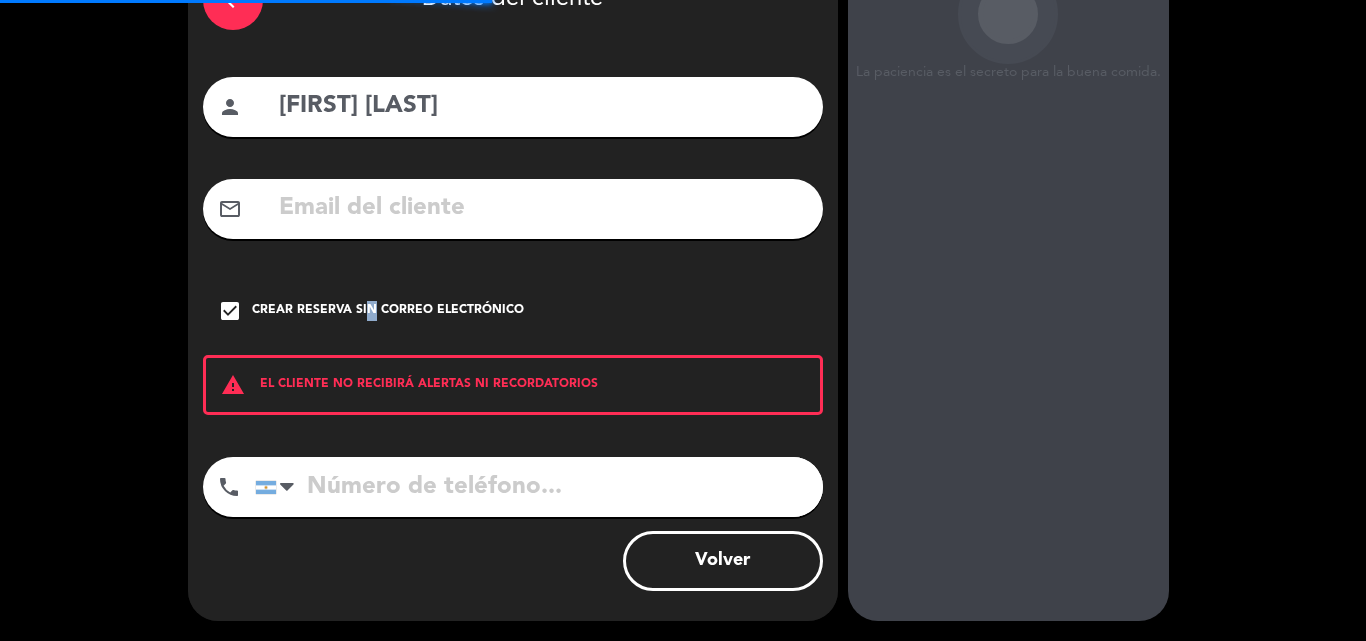 scroll, scrollTop: 30, scrollLeft: 0, axis: vertical 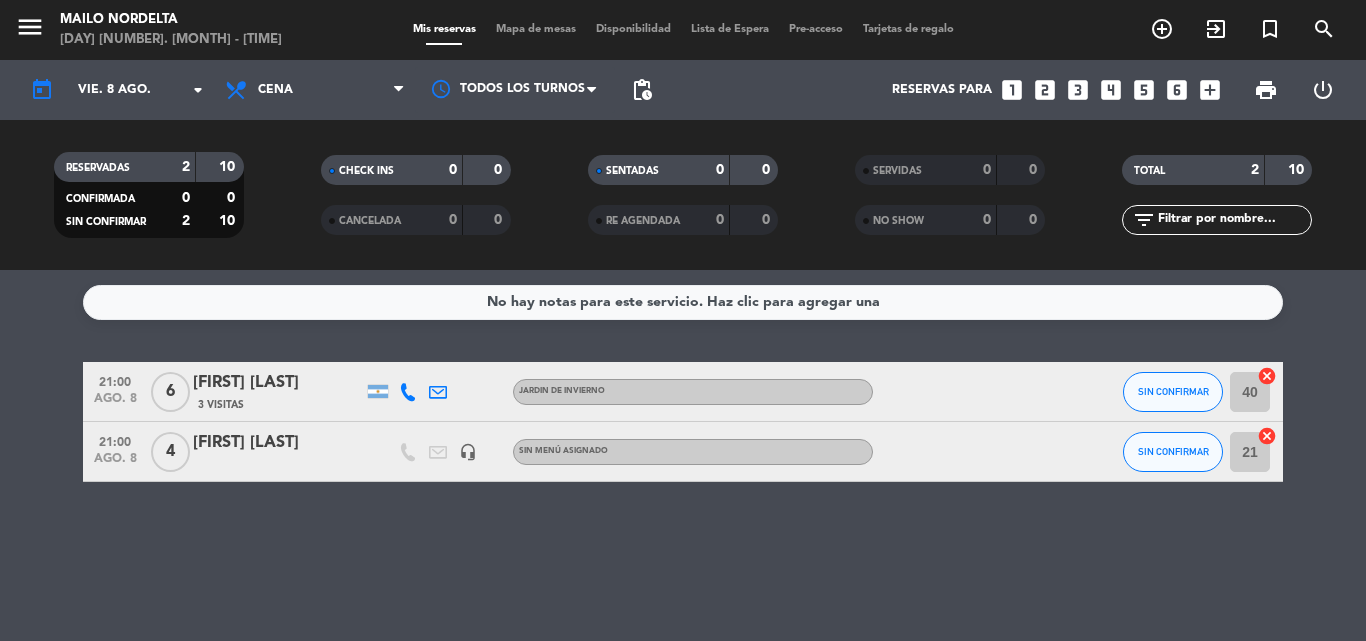 click 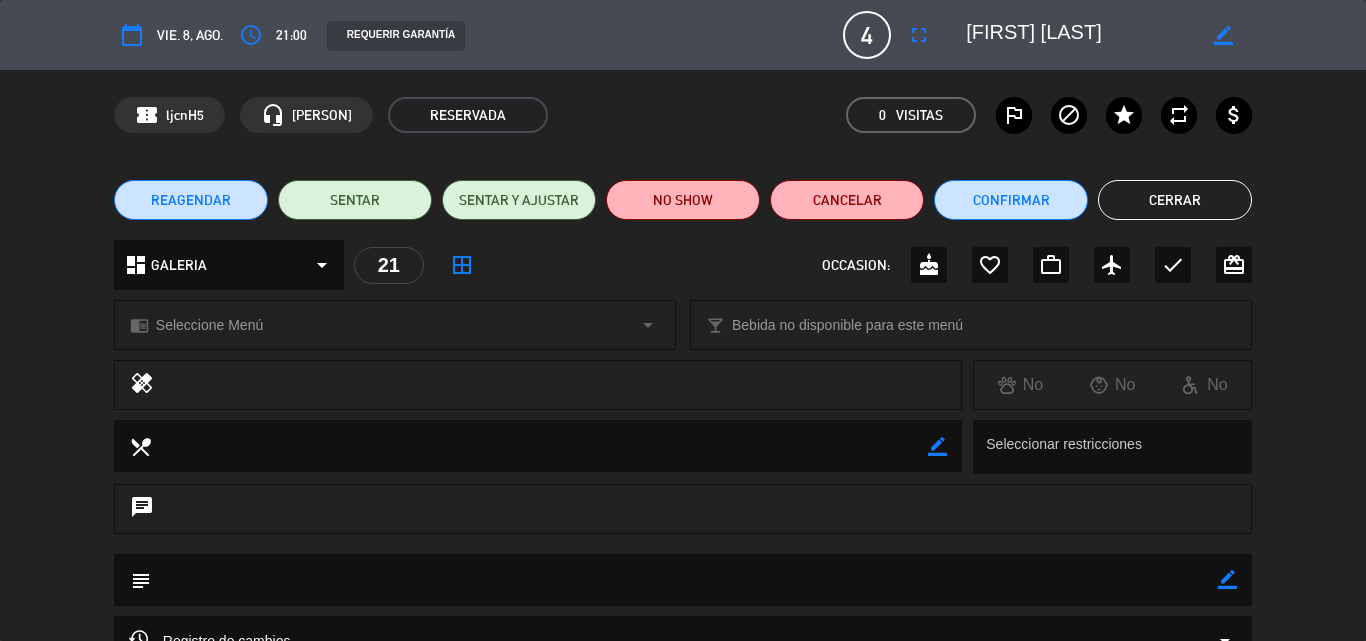 scroll, scrollTop: 200, scrollLeft: 0, axis: vertical 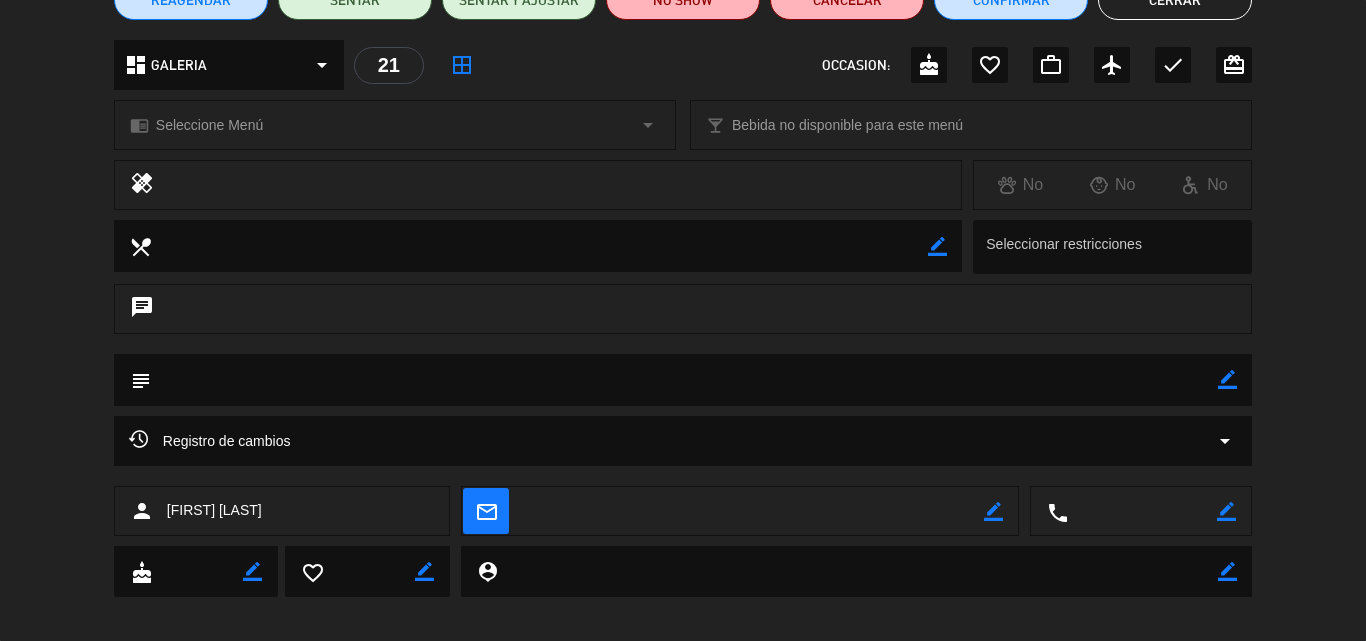click on "chat" 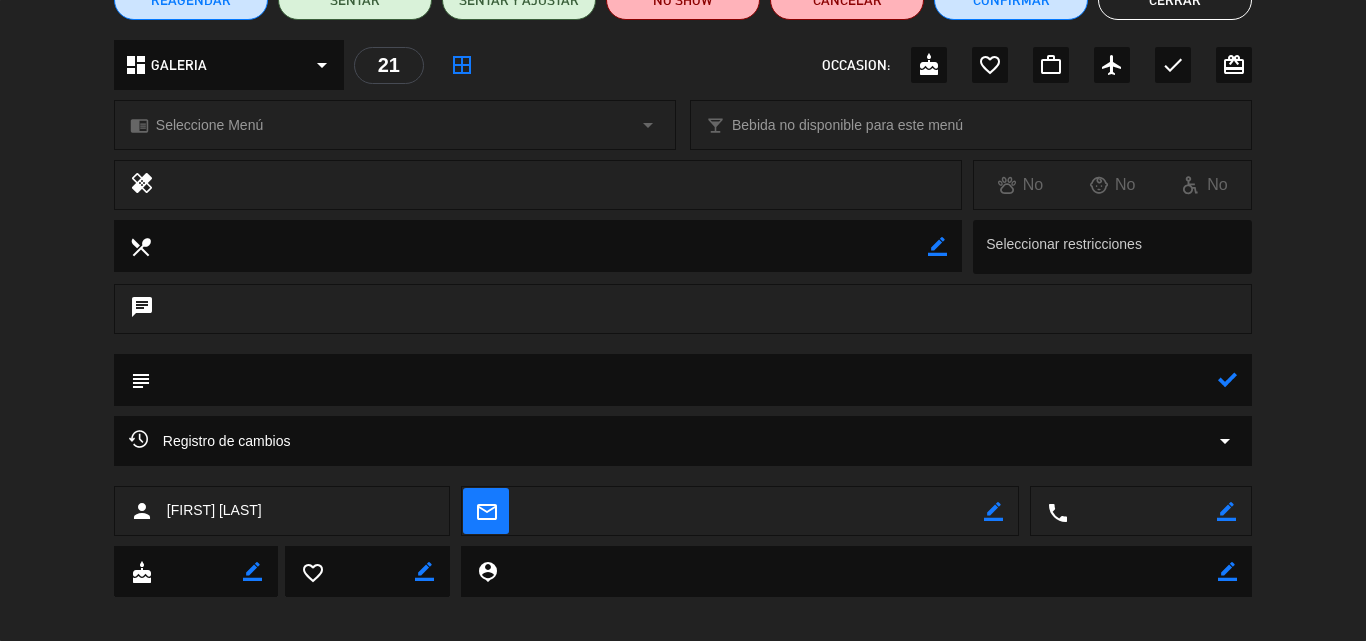 click 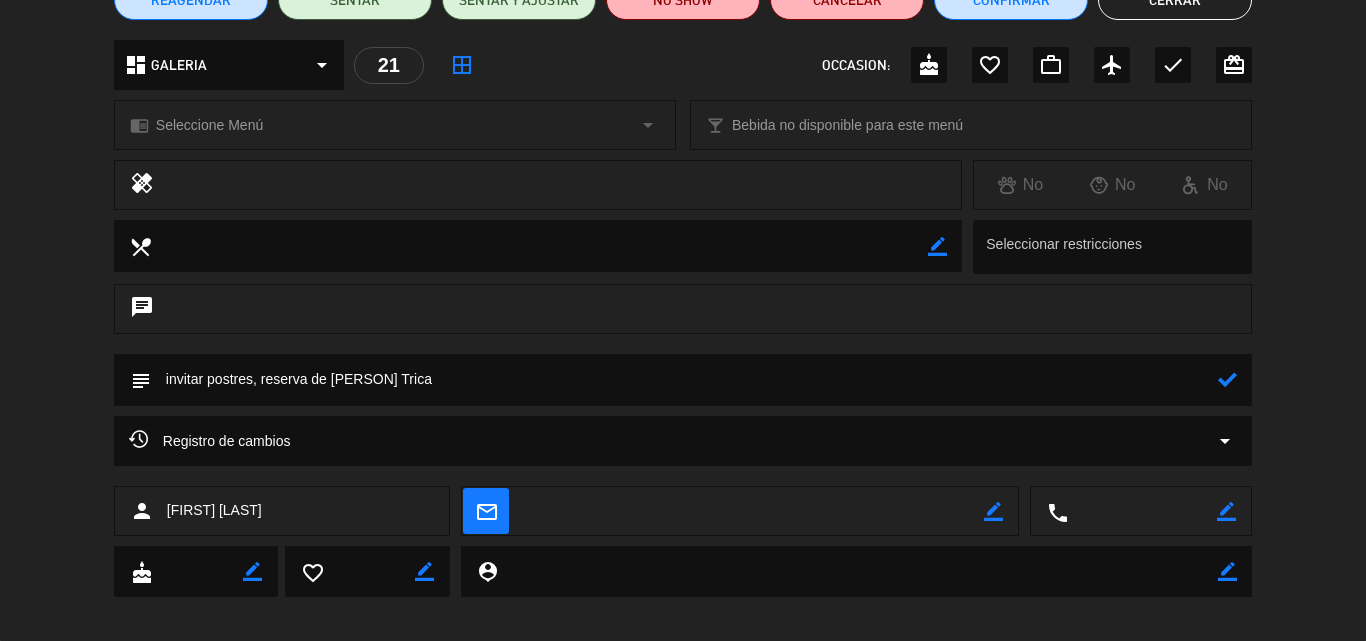 type on "invitar postres, reserva de [PERSON] Trica" 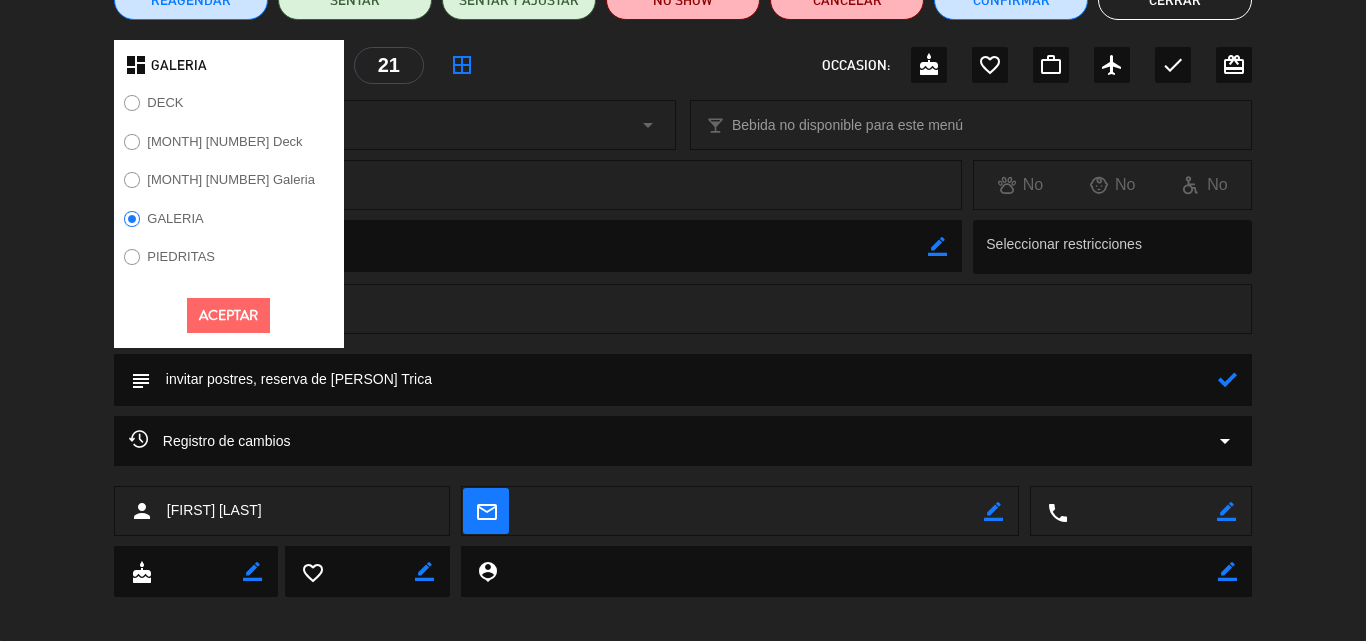 click on "DECK" 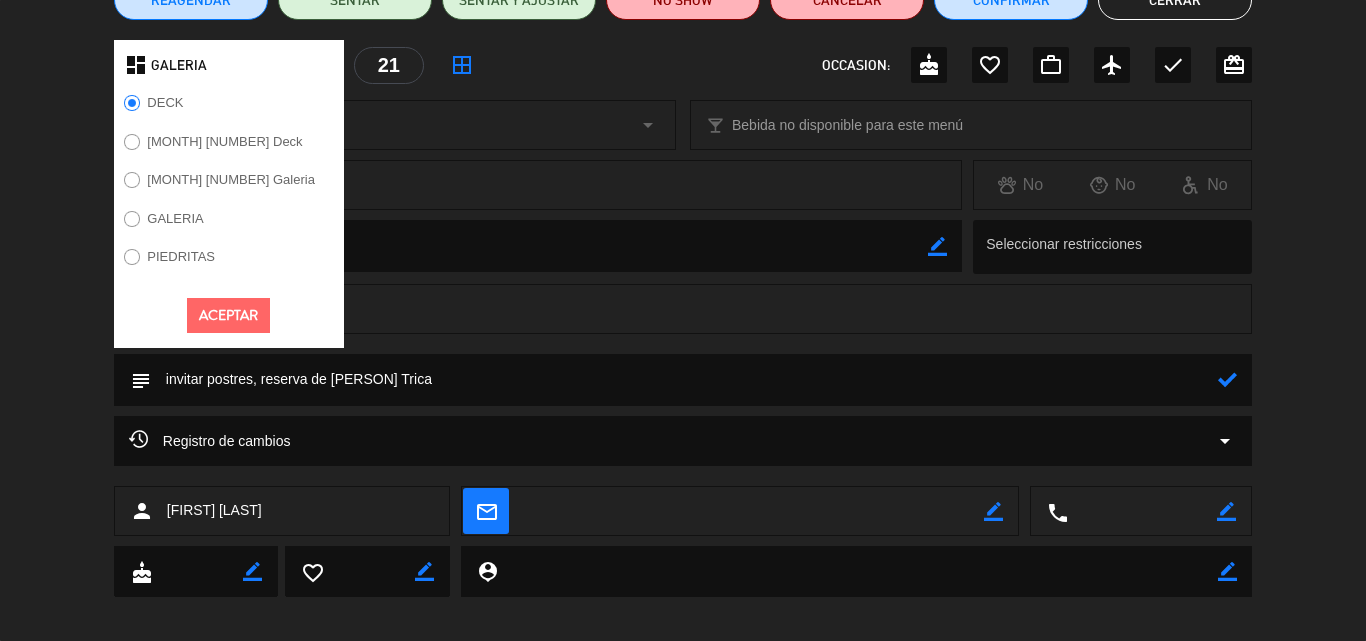 click on "GALERIA DECK FEB [NUMBER] Deck FEB [NUMBER] Galeria GALERIA PIEDRITAS Aceptar [NUMBER] OCCASION: cake favorite_border work_outline airplanemode_active check card_giftcard" 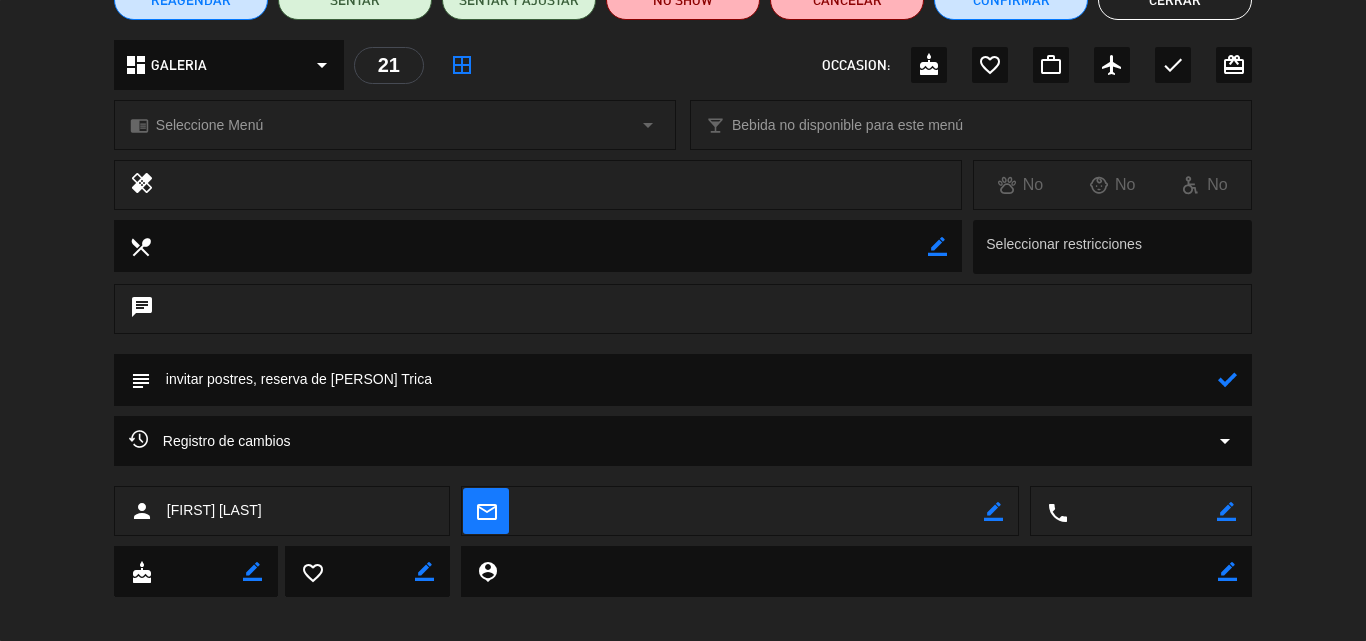 click on "border_all" 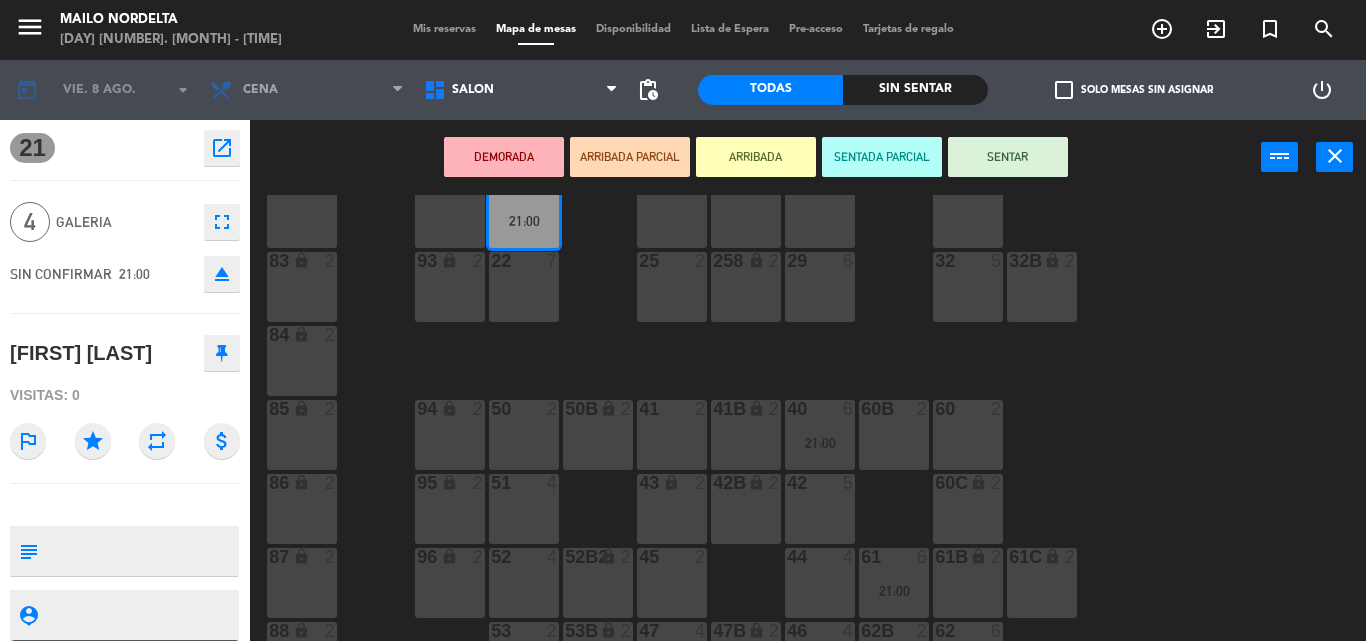 scroll, scrollTop: 300, scrollLeft: 0, axis: vertical 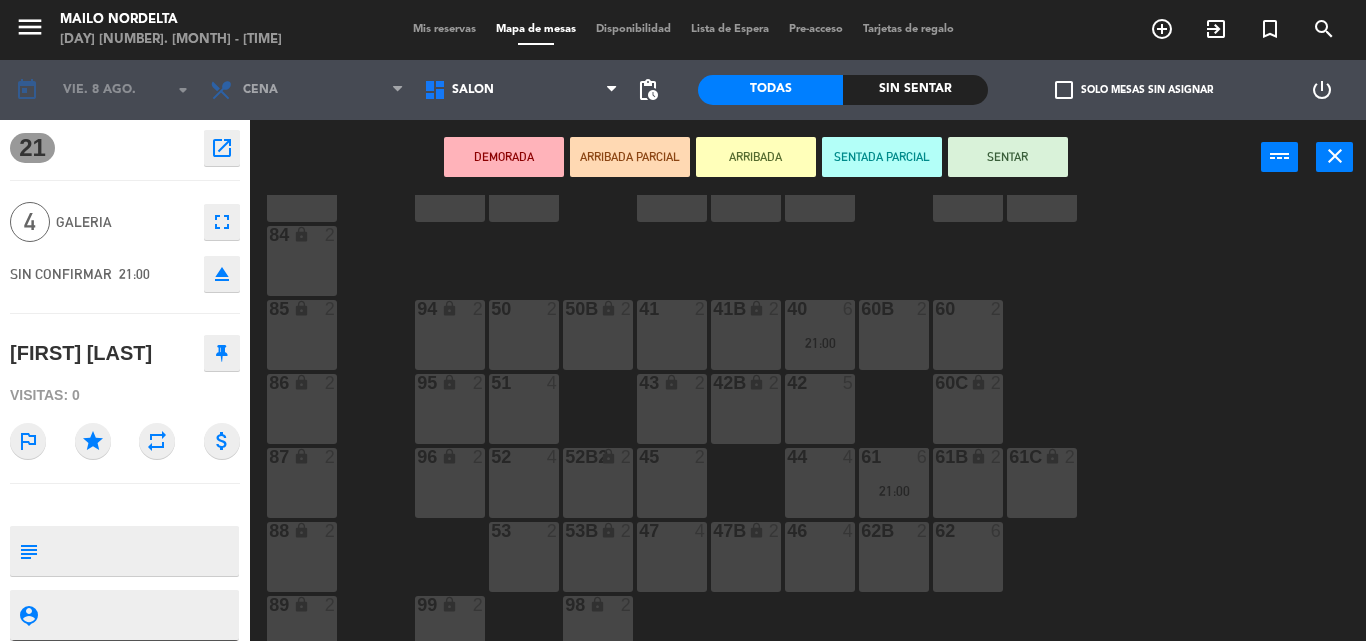 click on "43 lock  2" at bounding box center [672, 409] 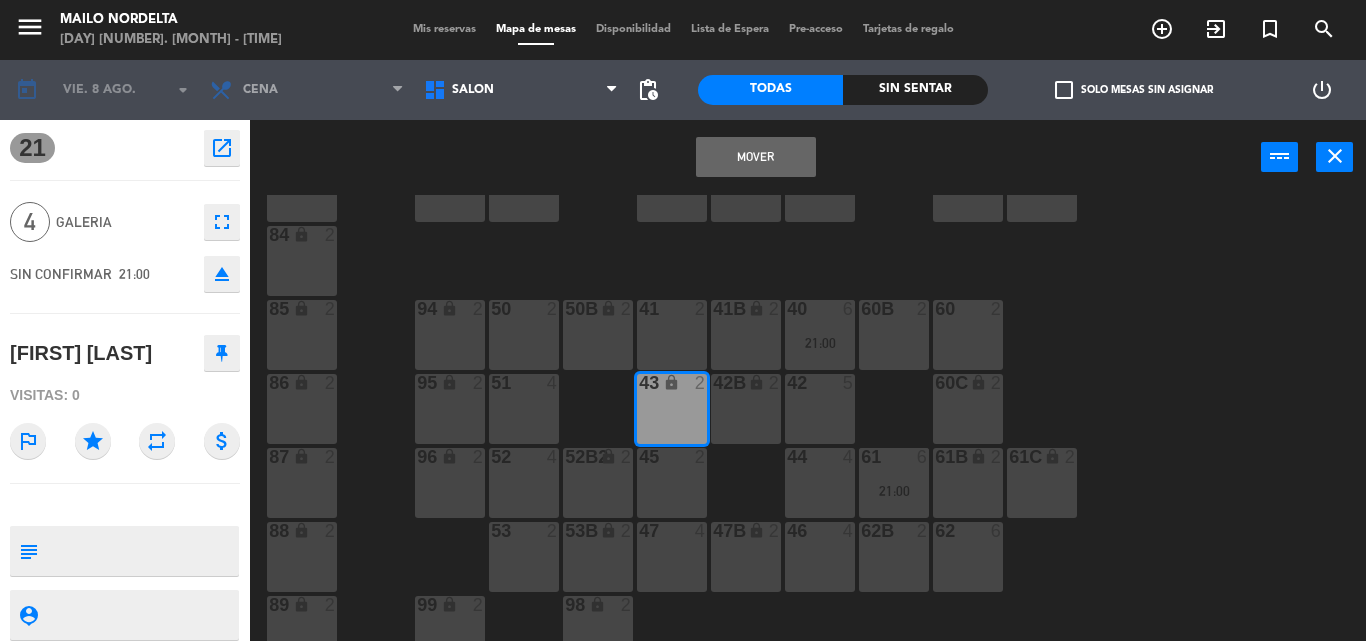 click on "43 lock  2" at bounding box center (672, 409) 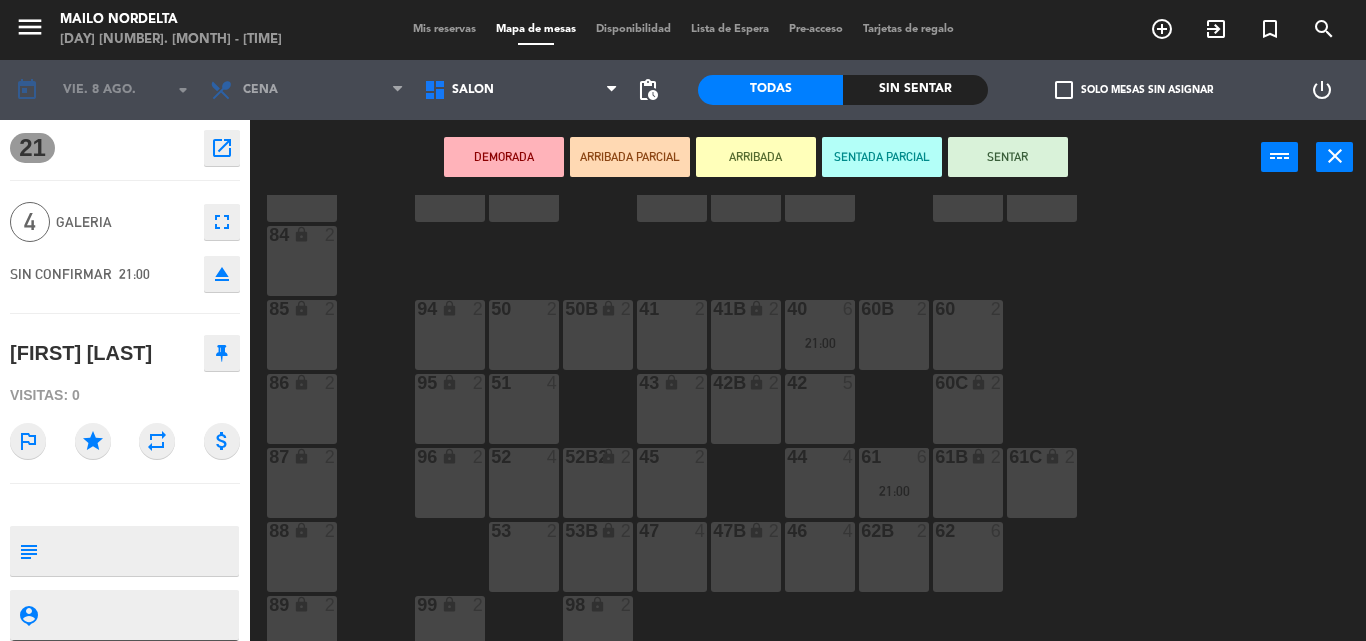 click on "43 lock  2" at bounding box center [672, 409] 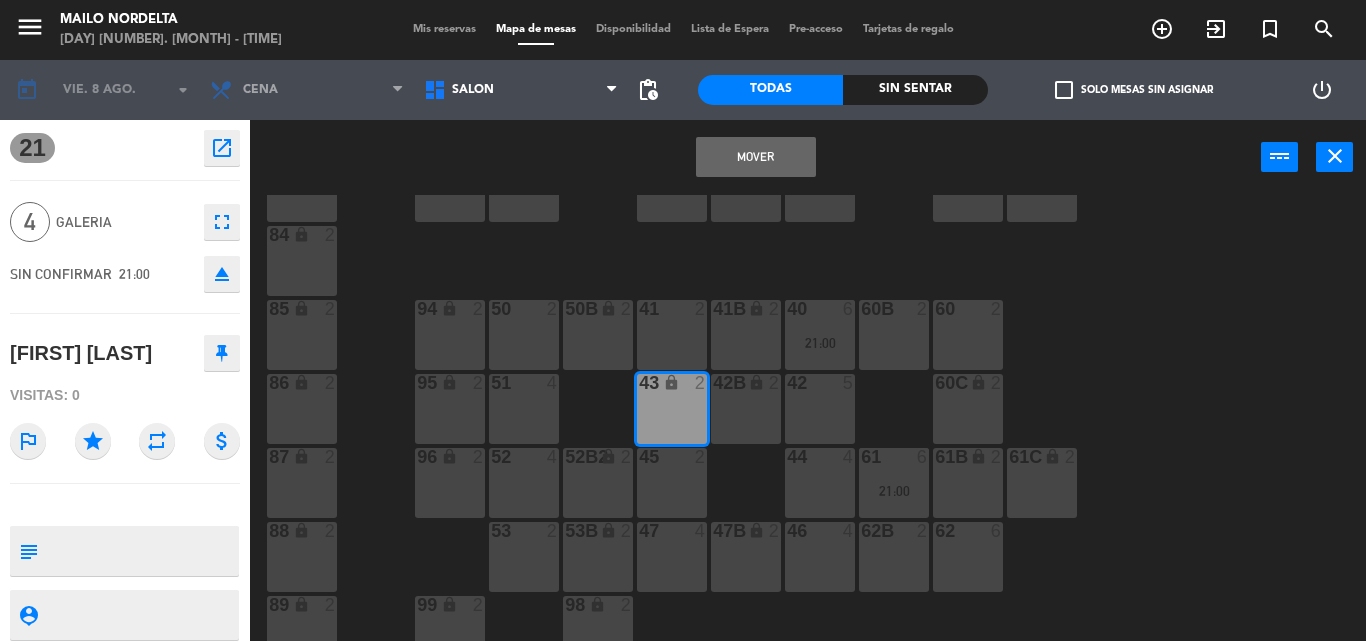click on "Mover" at bounding box center [756, 157] 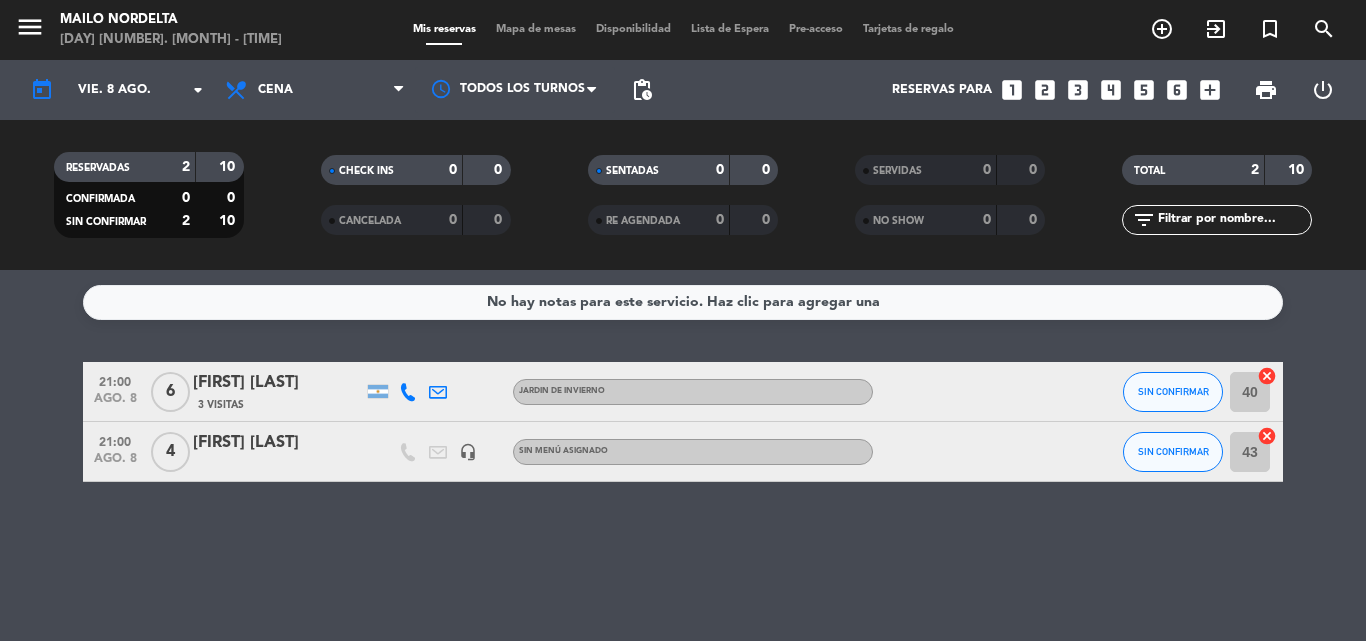 click 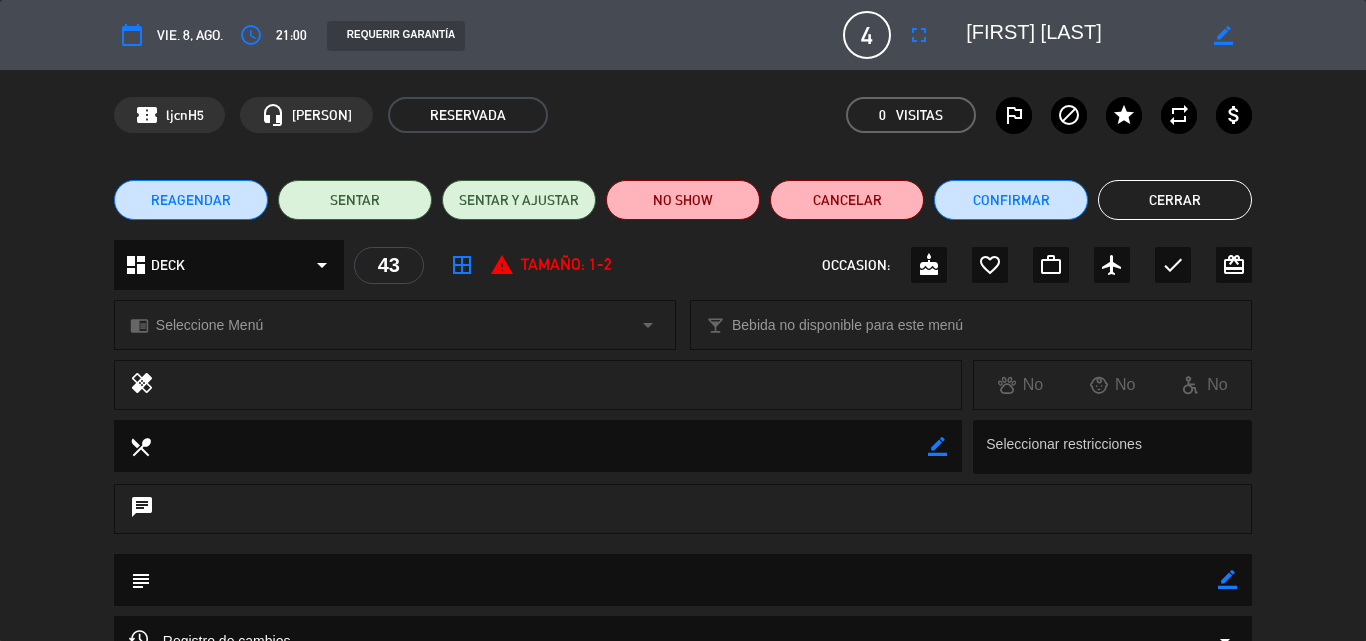 scroll, scrollTop: 200, scrollLeft: 0, axis: vertical 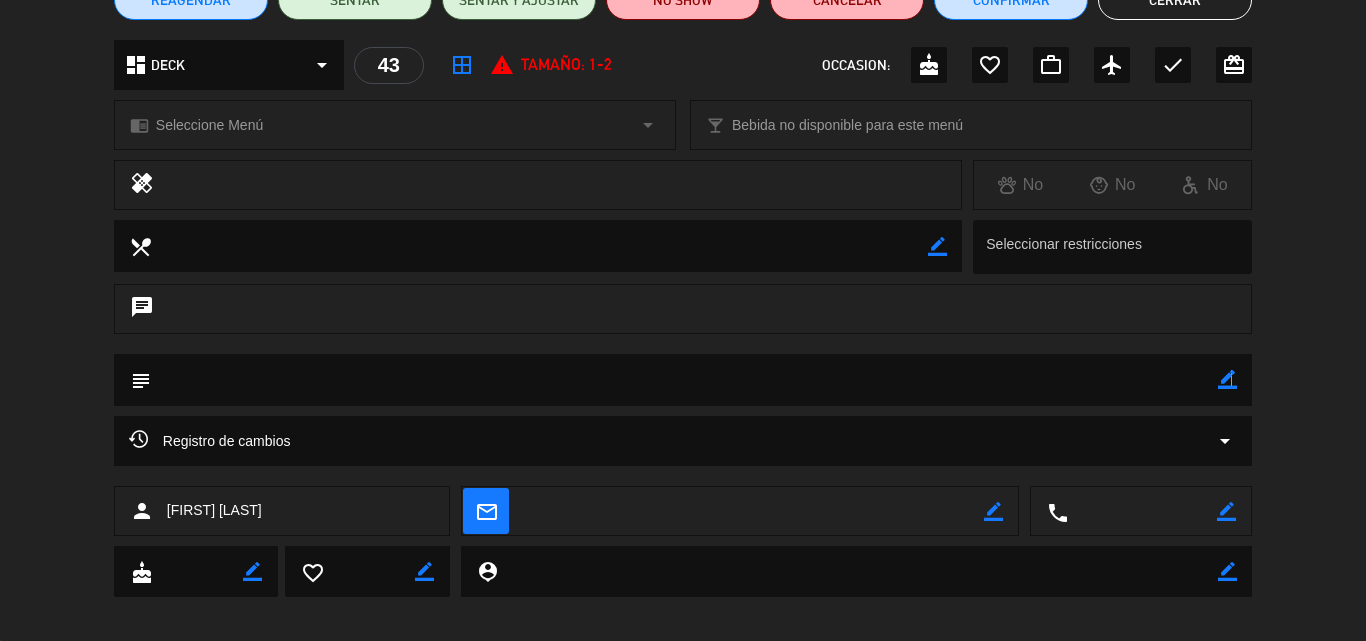 click on "border_color" 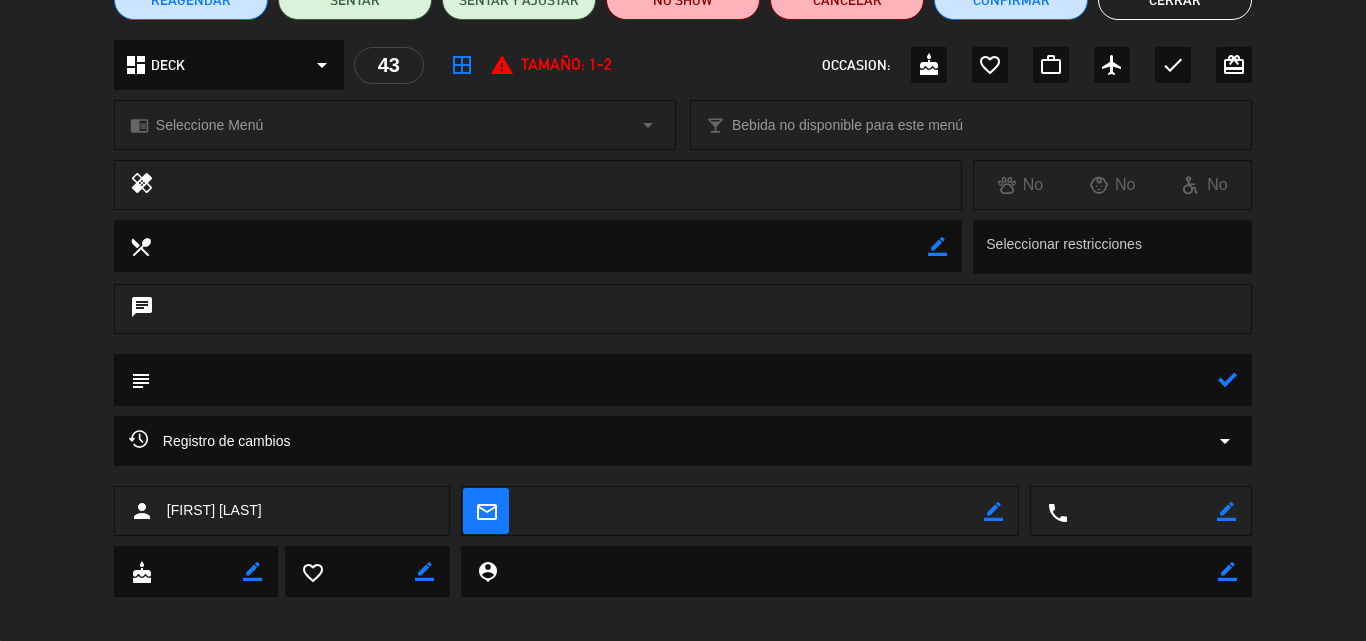 click 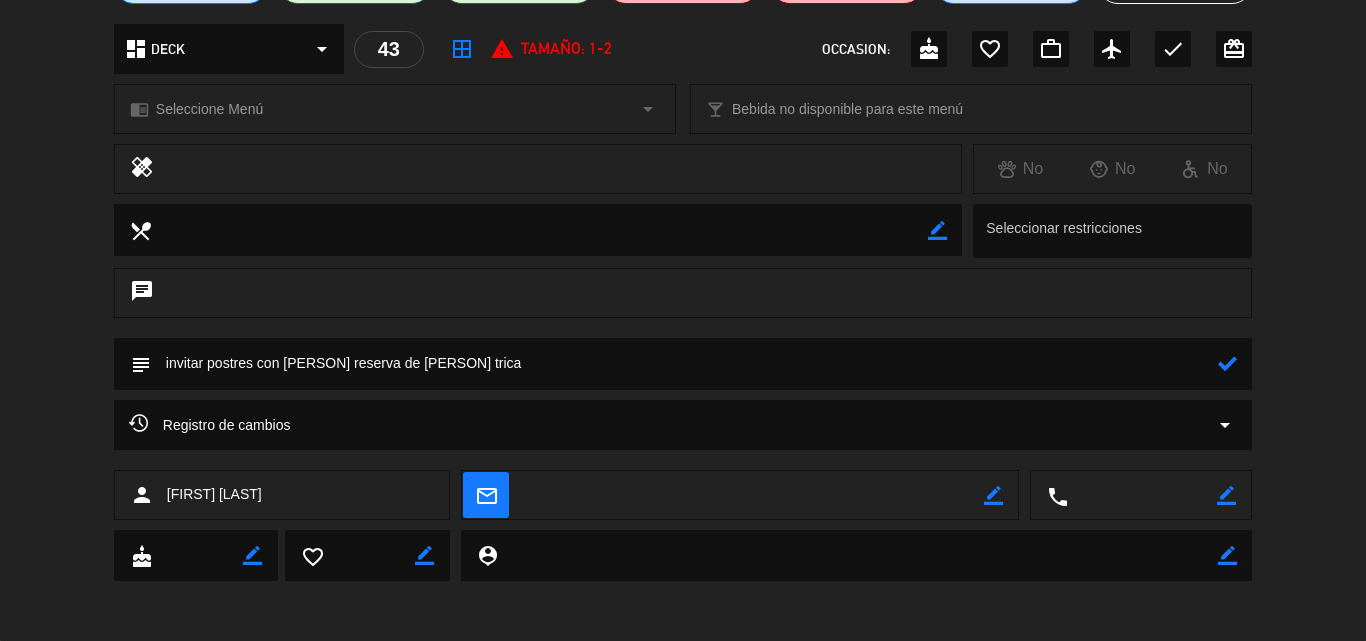 scroll, scrollTop: 0, scrollLeft: 0, axis: both 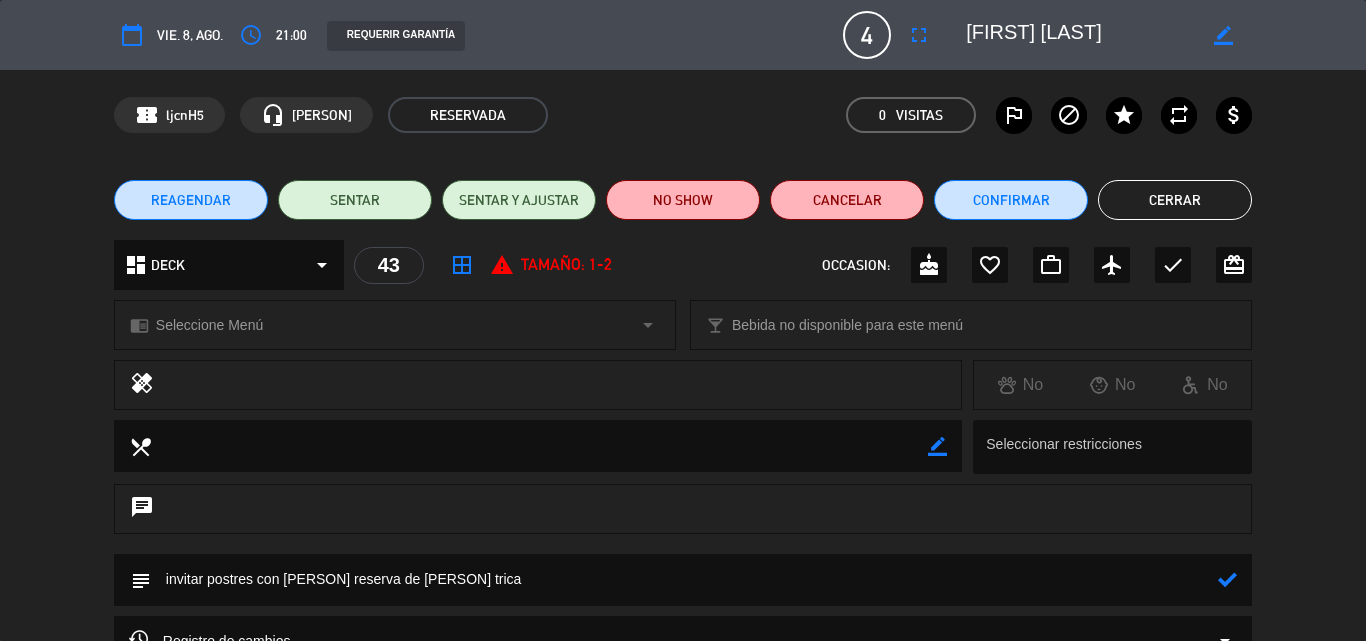 type on "invitar postres con [PERSON] reserva de [PERSON] trica" 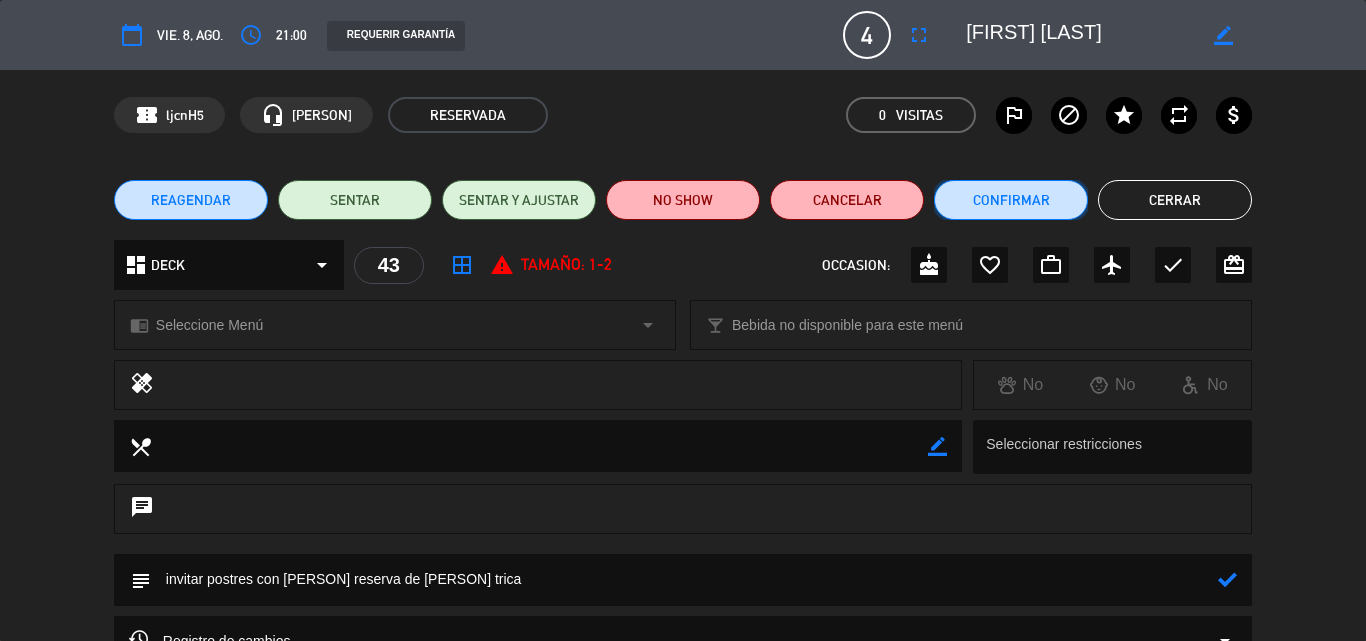 click on "Confirmar" 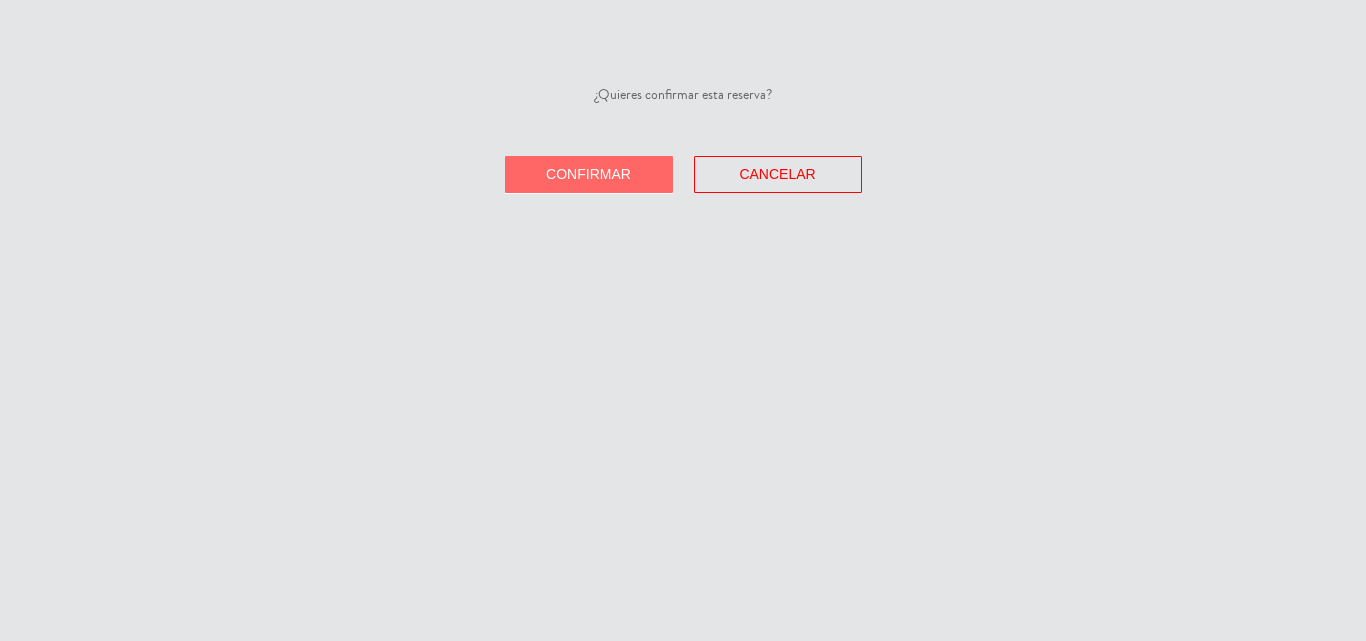 click on "Confirmar" 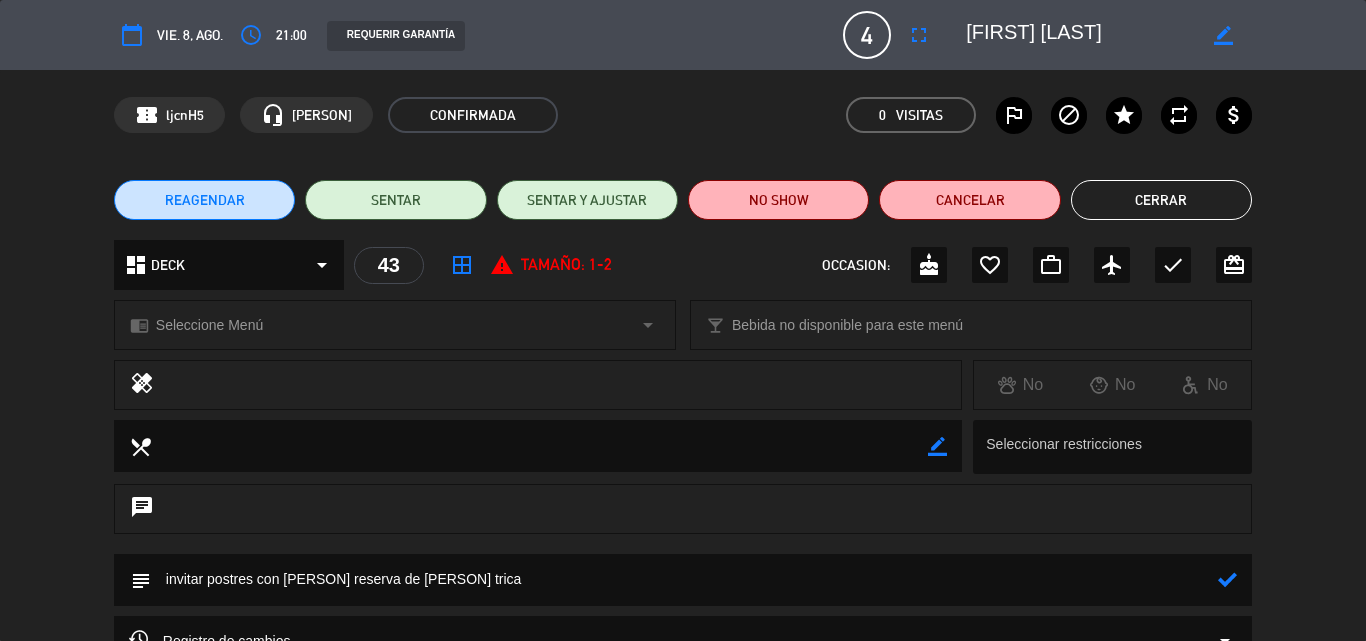 click on "Cerrar" 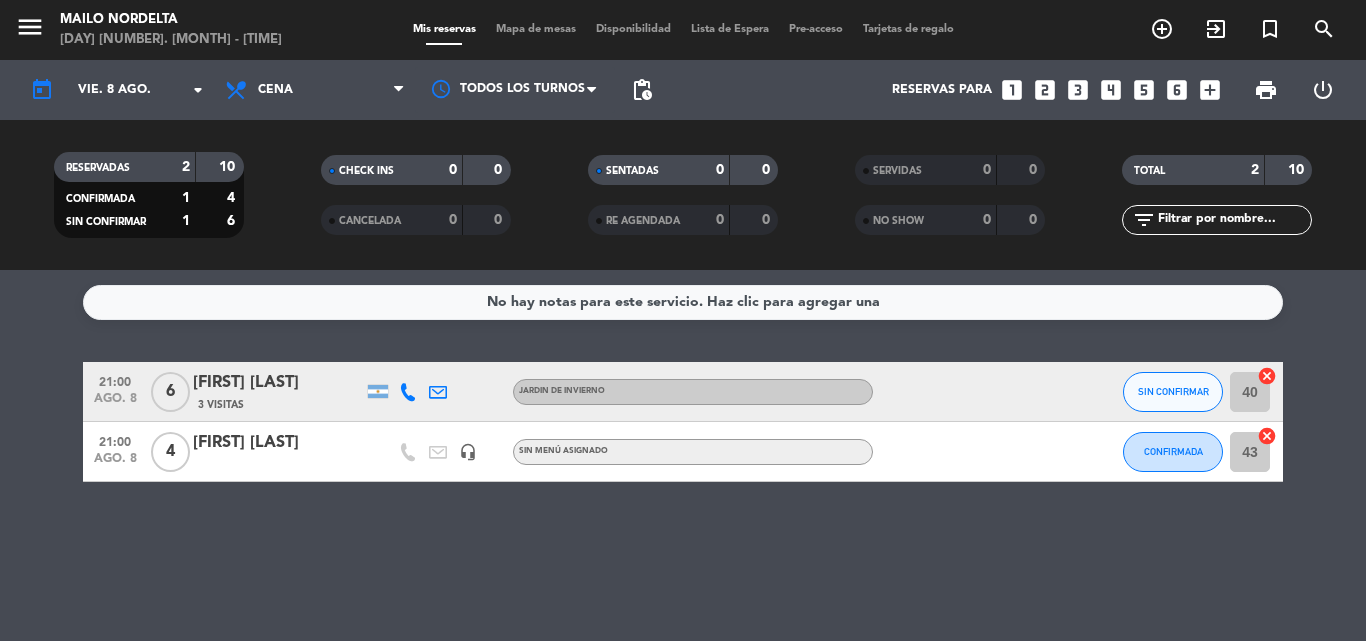 click 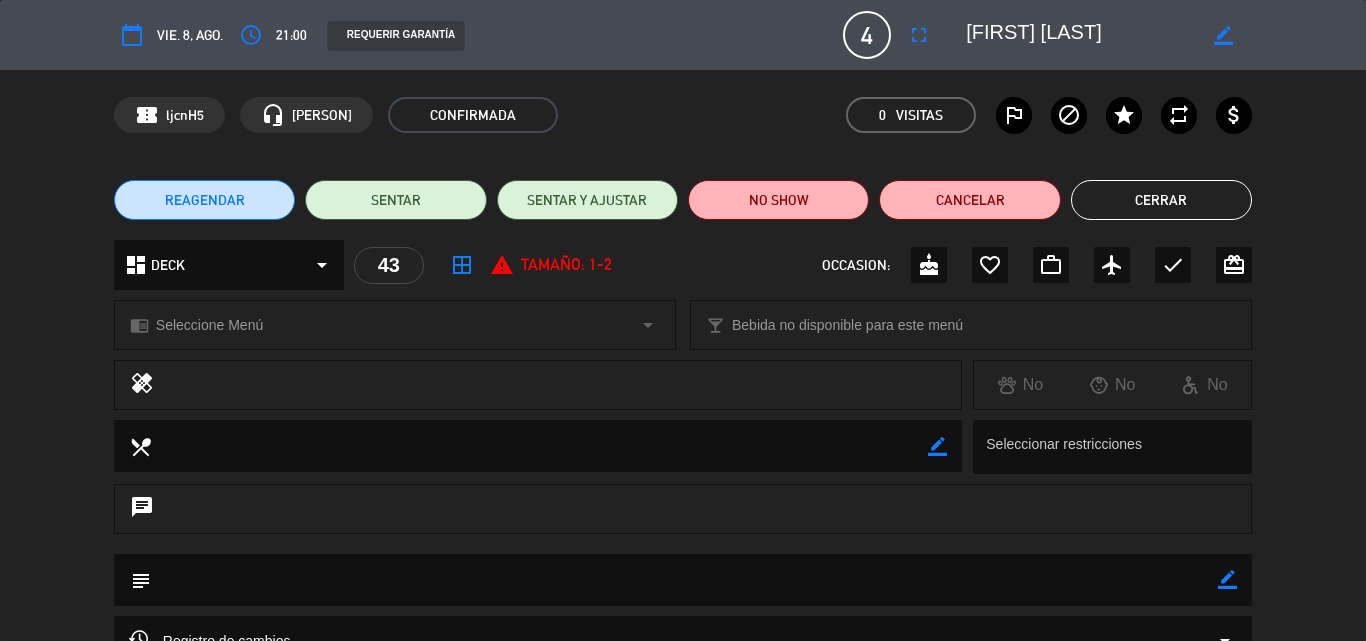 scroll, scrollTop: 100, scrollLeft: 0, axis: vertical 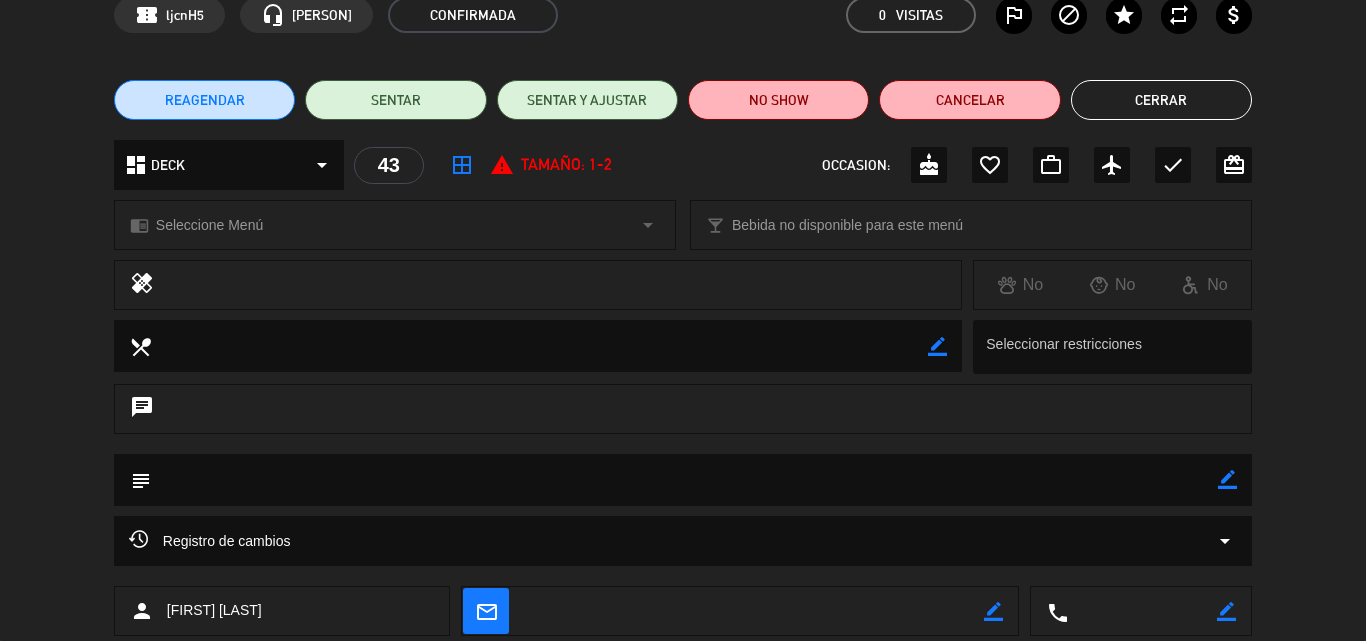 click on "subject" 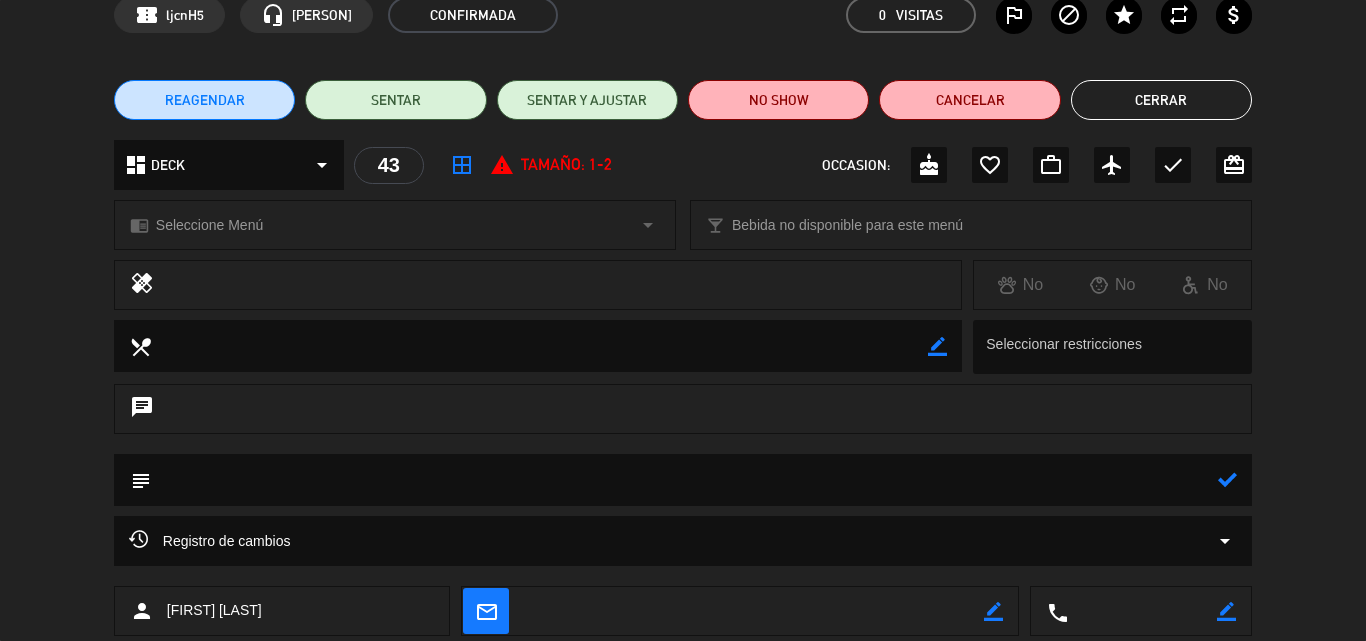 click 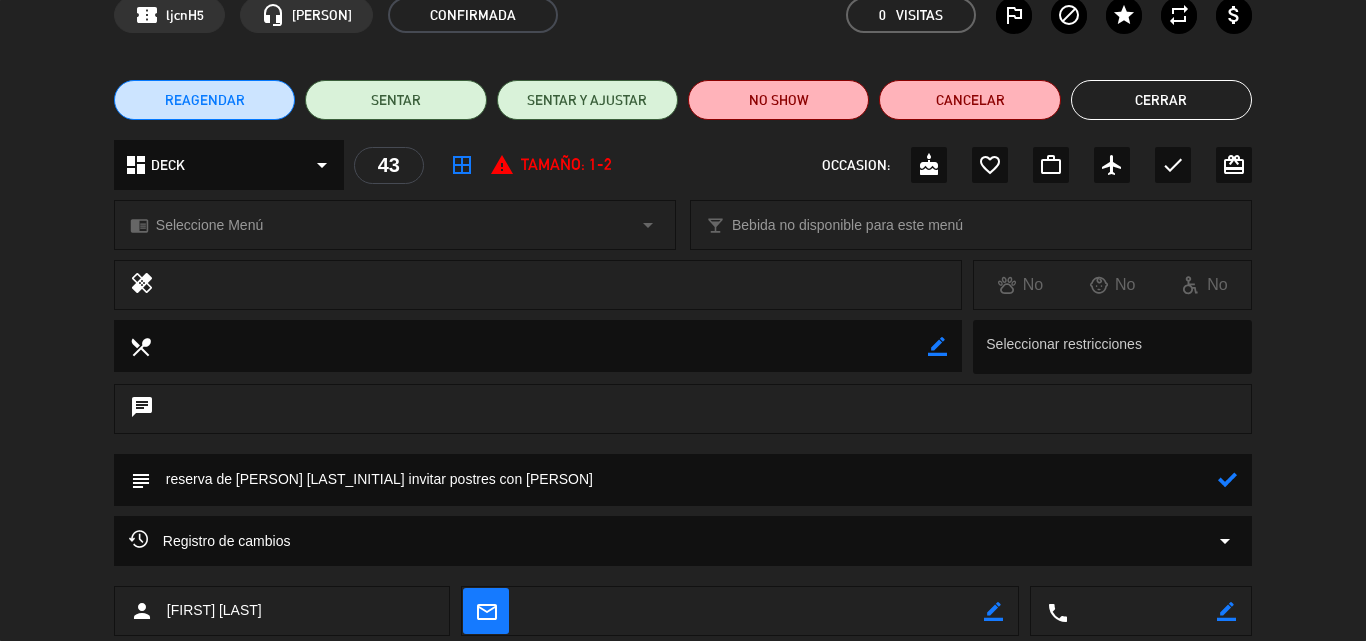 type on "reserva de [PERSON] [LAST_INITIAL] invitar postres con [PERSON]" 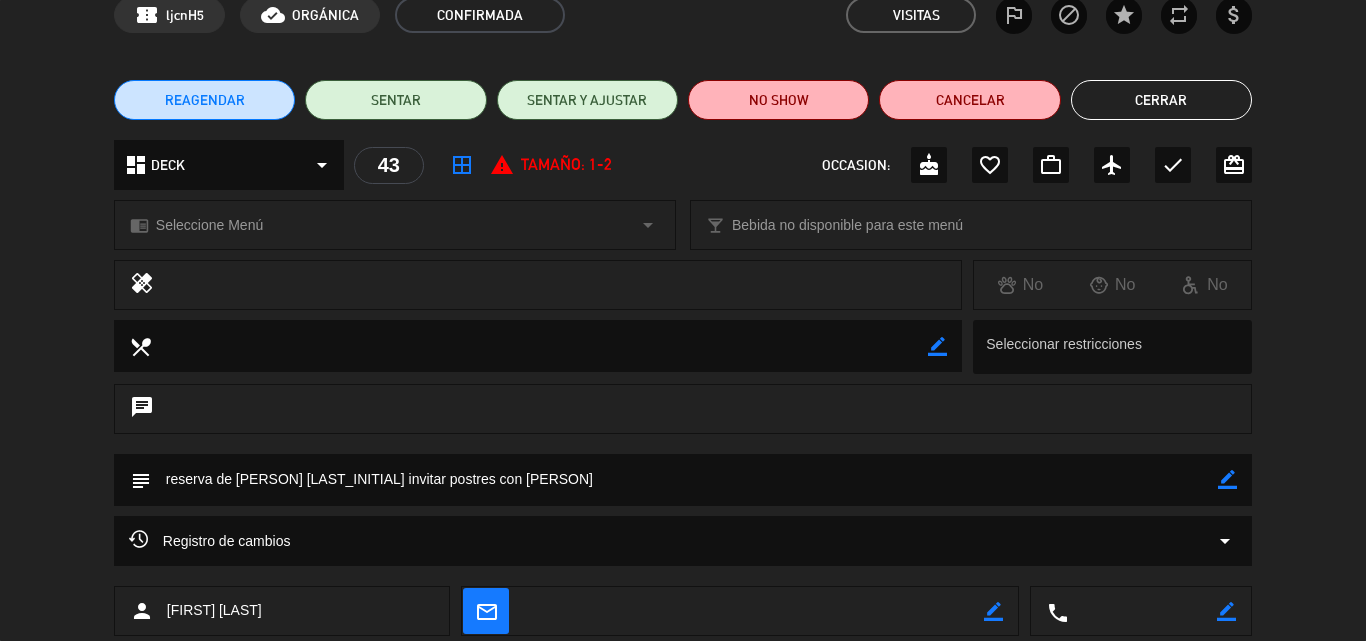 scroll, scrollTop: 0, scrollLeft: 0, axis: both 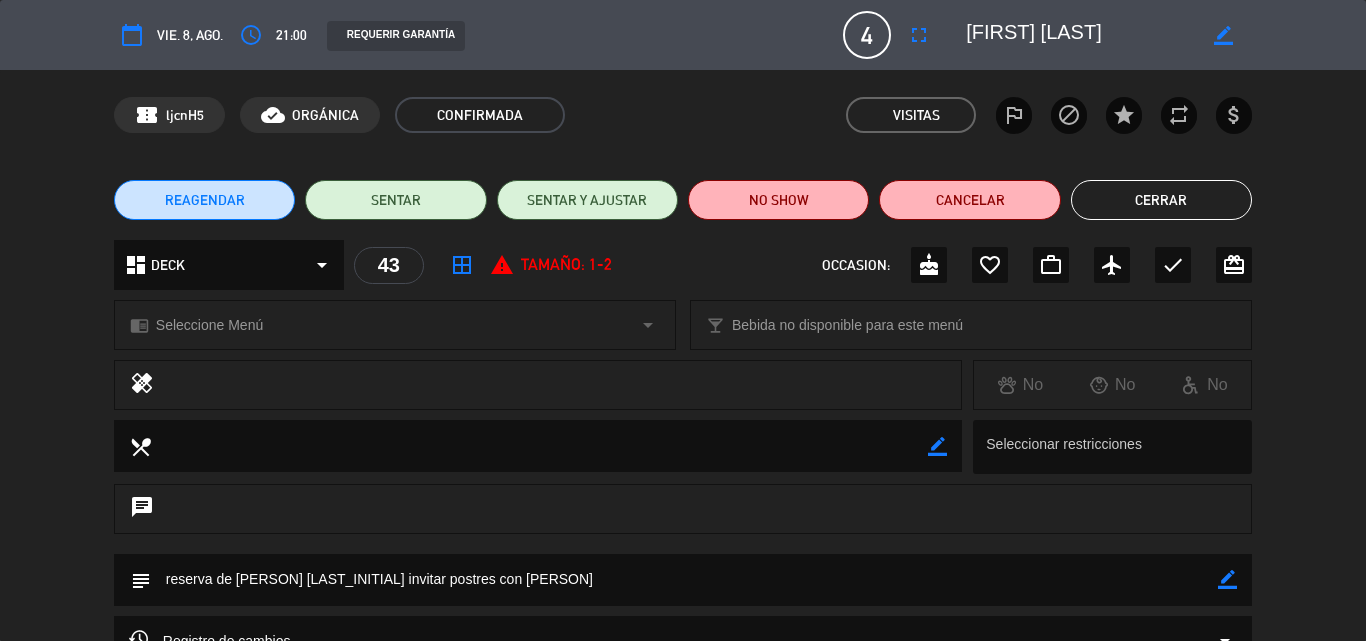 click on "Cerrar" 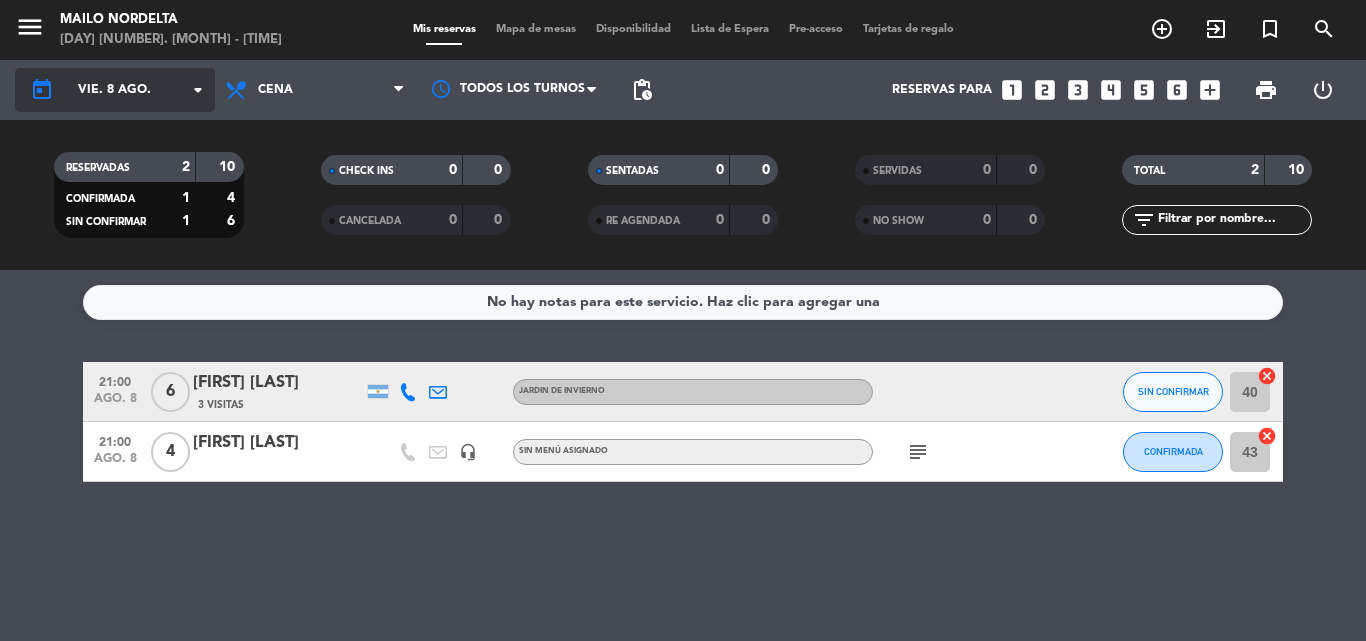 click on "vie. 8 ago." 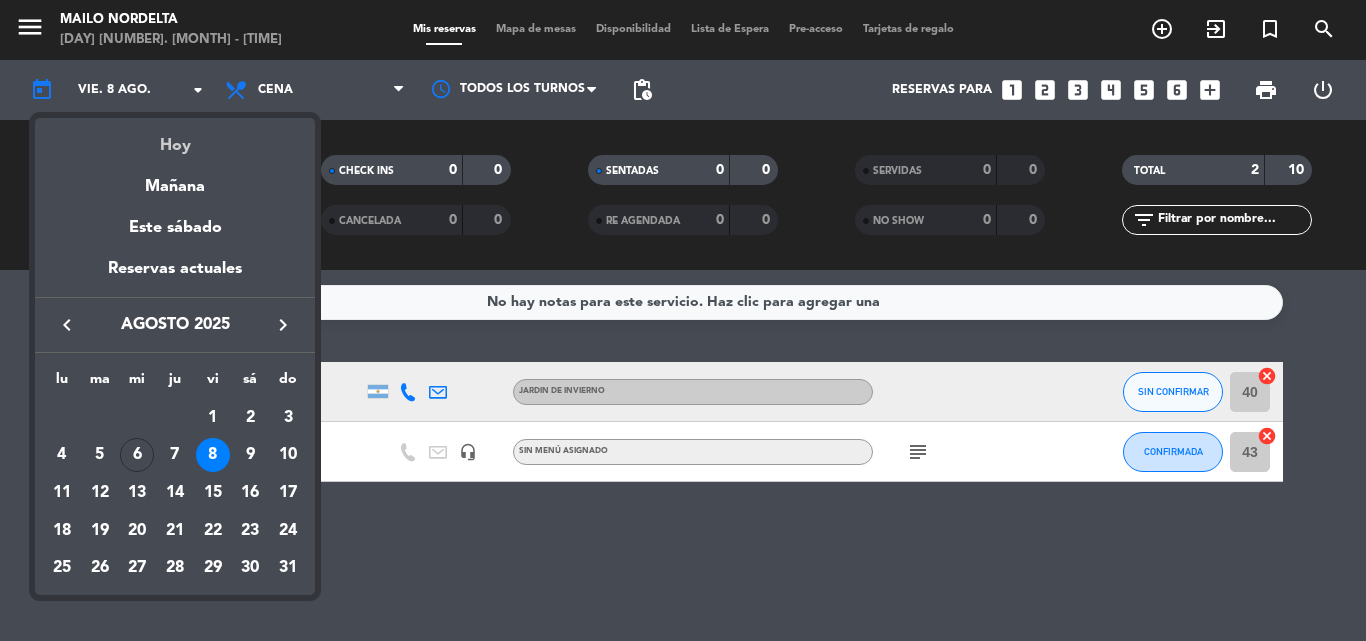 click on "Hoy" at bounding box center [175, 138] 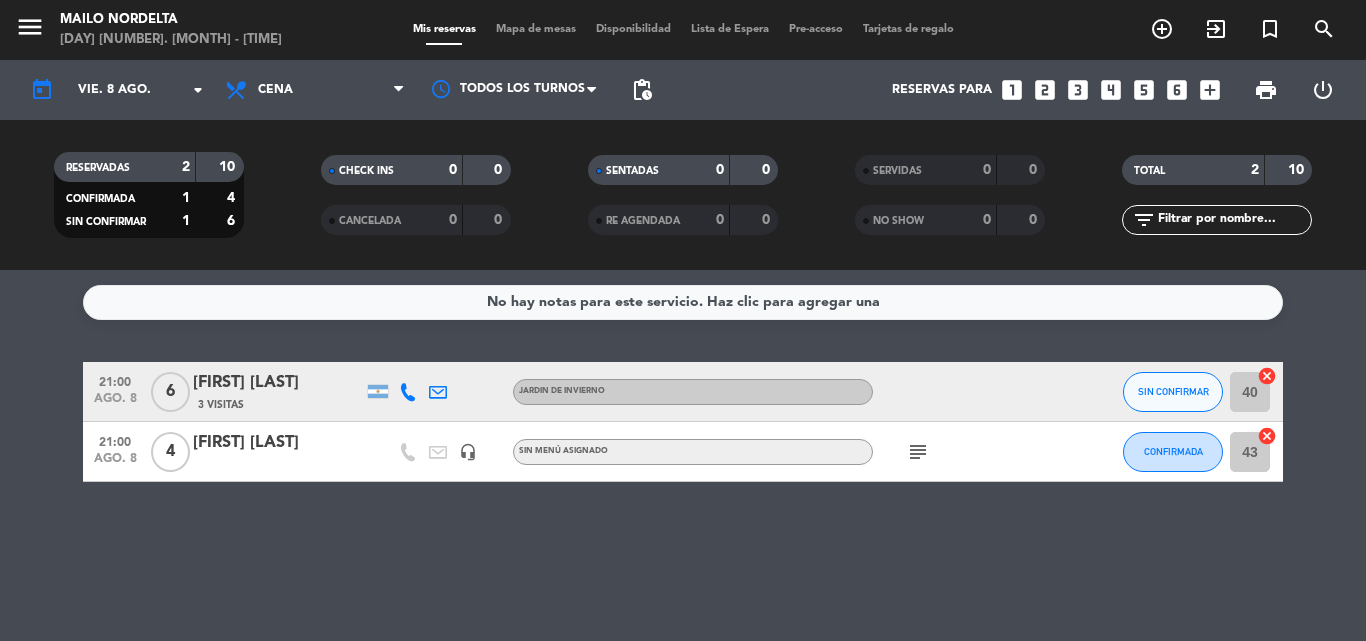 type on "mié. 6 ago." 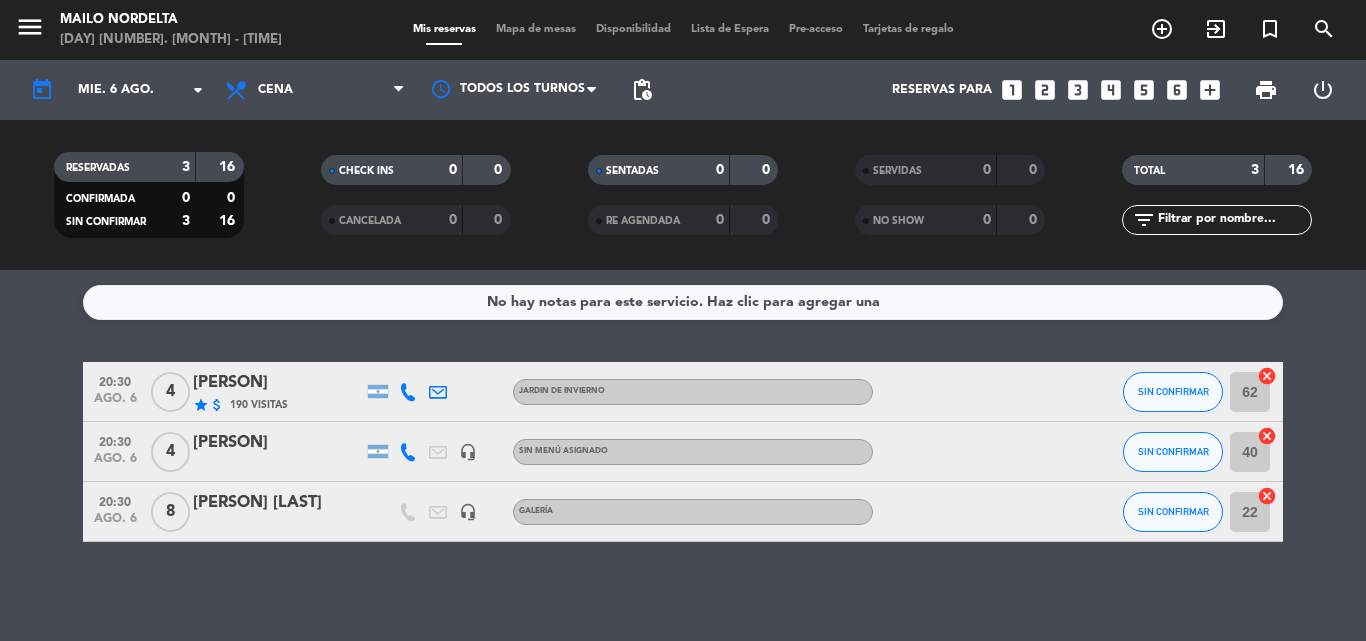 click on "[PERSON] [LAST]" 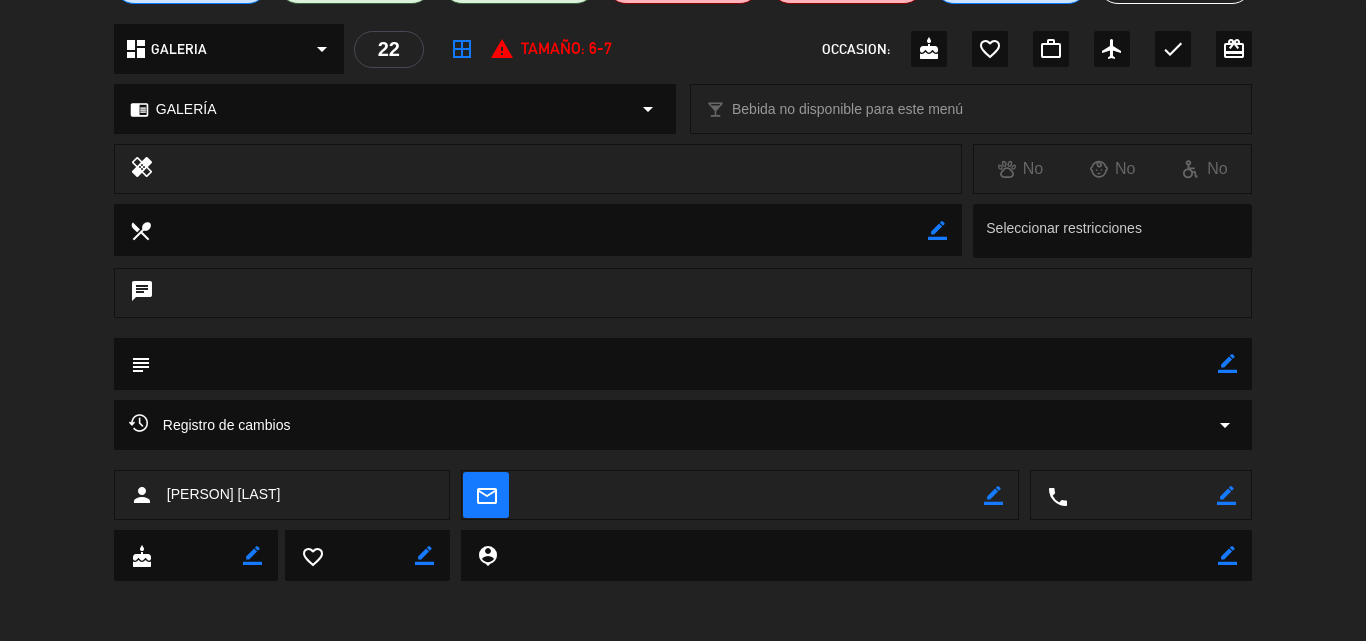scroll, scrollTop: 0, scrollLeft: 0, axis: both 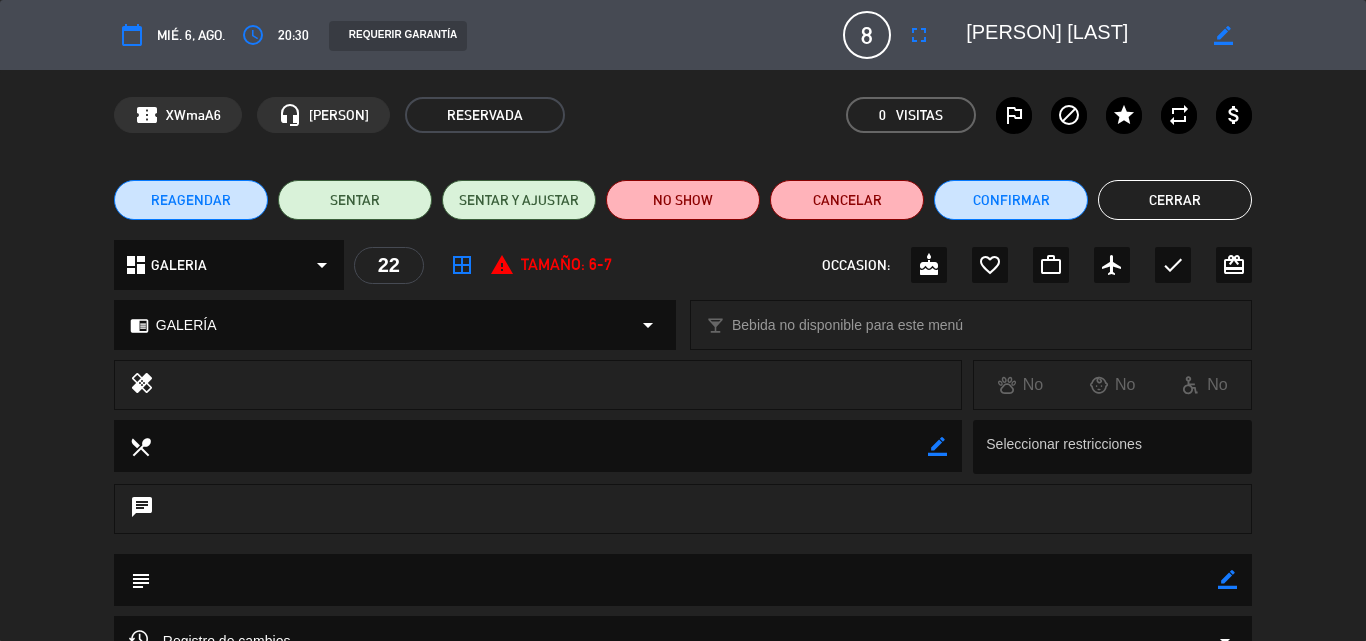 click on "Cerrar" 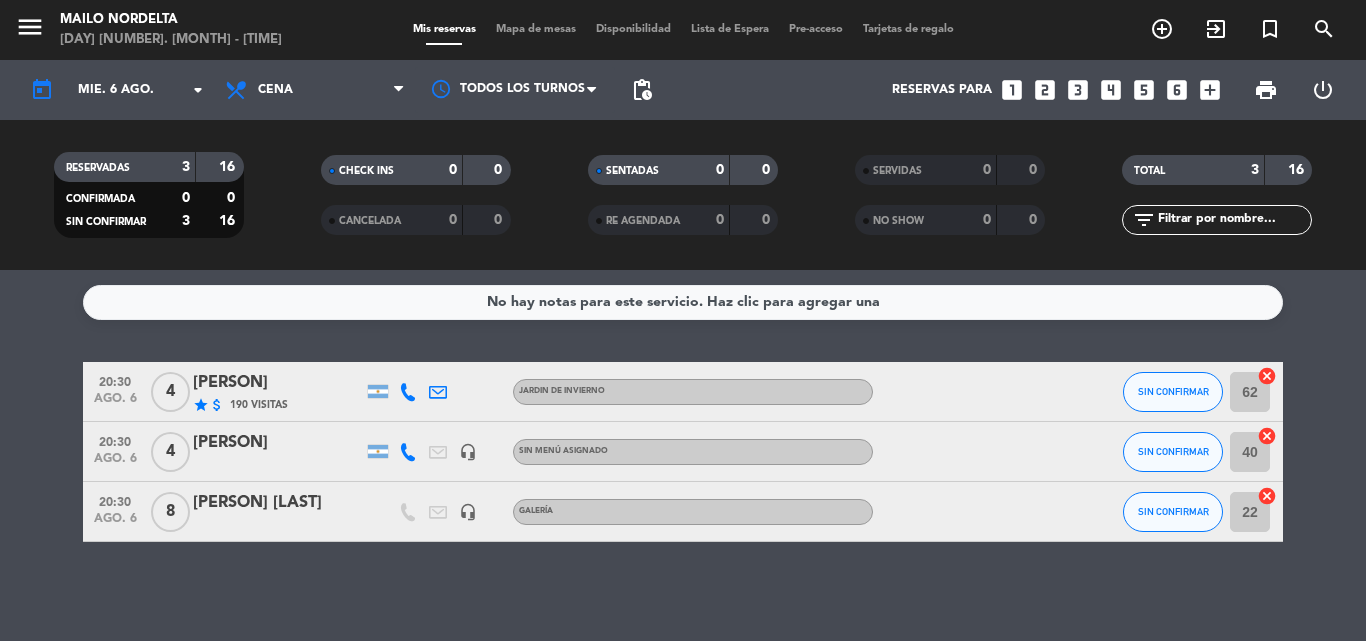 scroll, scrollTop: 1, scrollLeft: 0, axis: vertical 